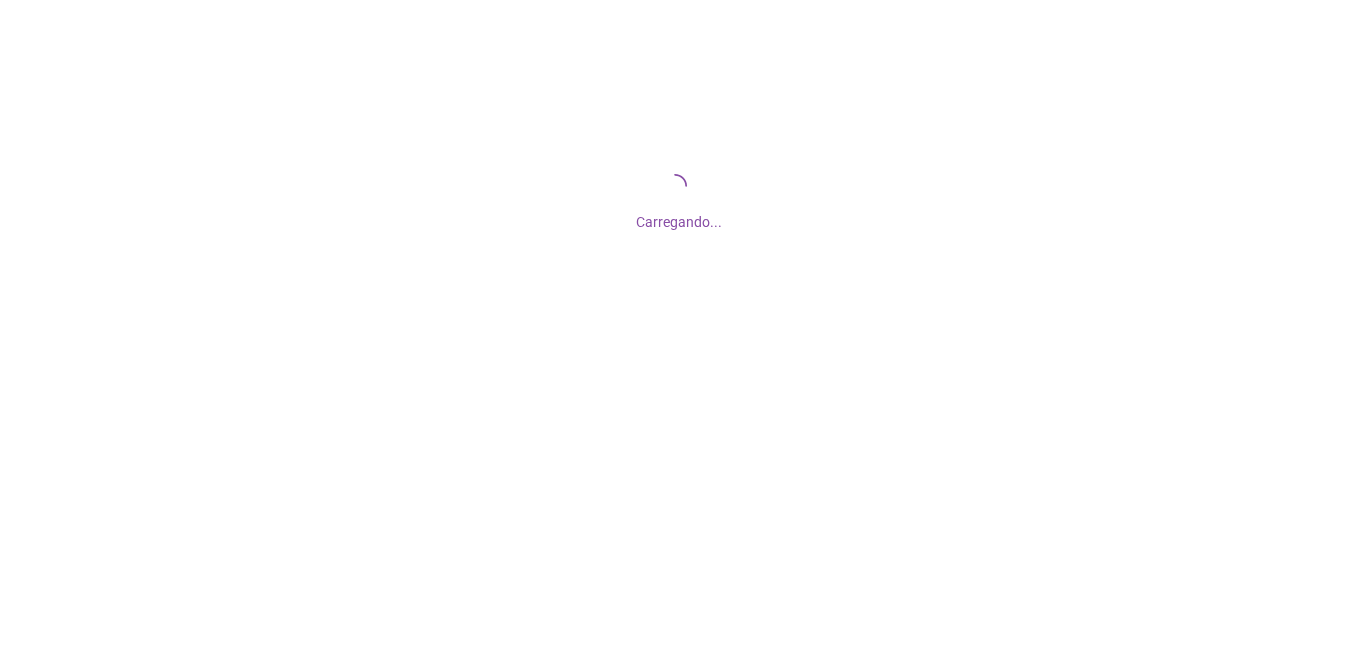 scroll, scrollTop: 0, scrollLeft: 0, axis: both 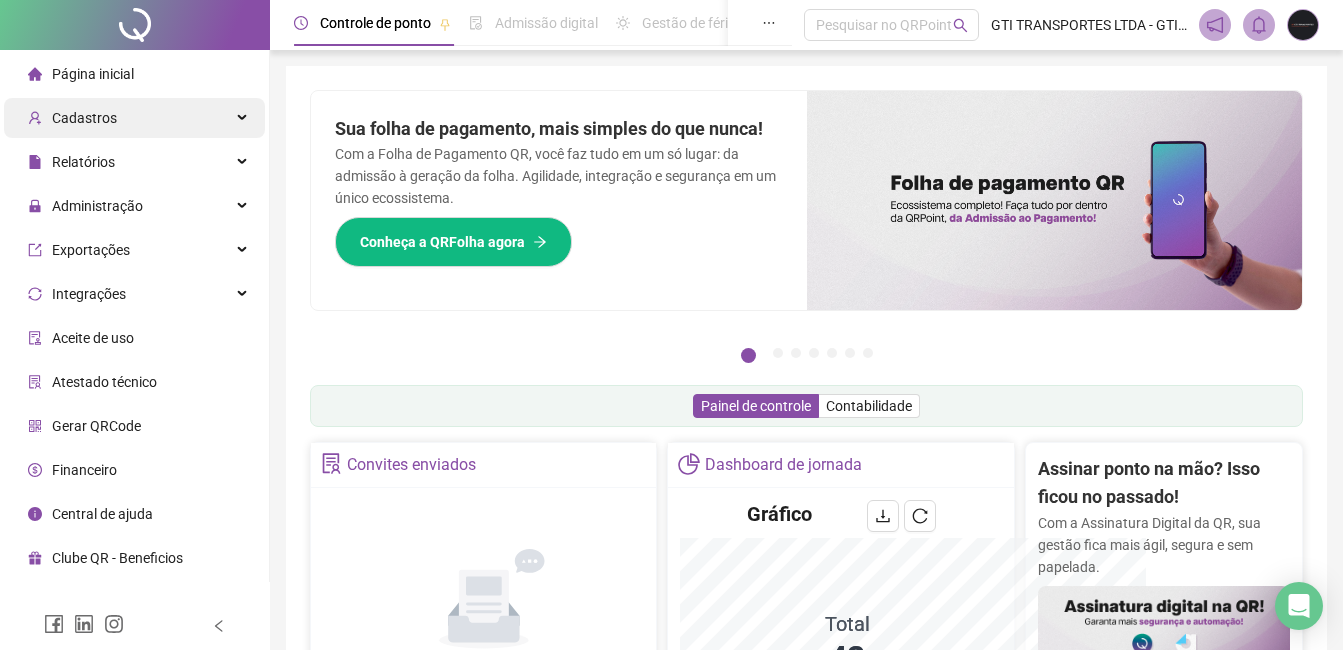 click on "Cadastros" at bounding box center (134, 118) 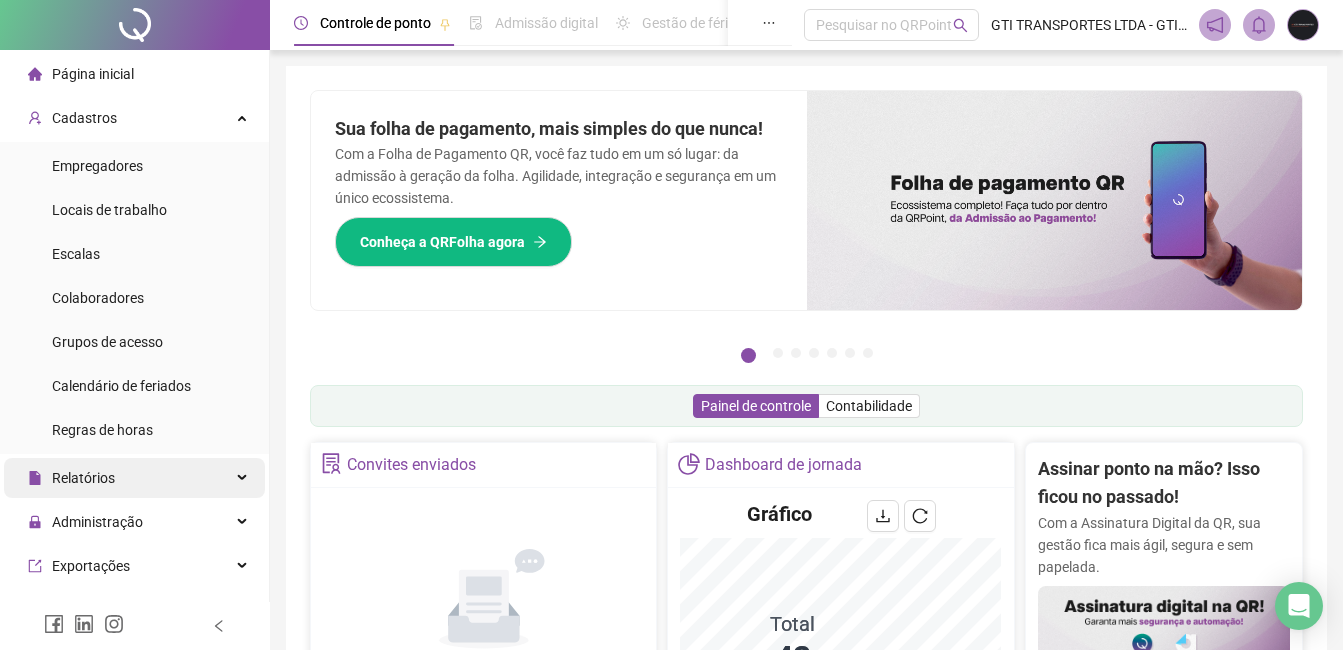 click on "Relatórios" at bounding box center [83, 478] 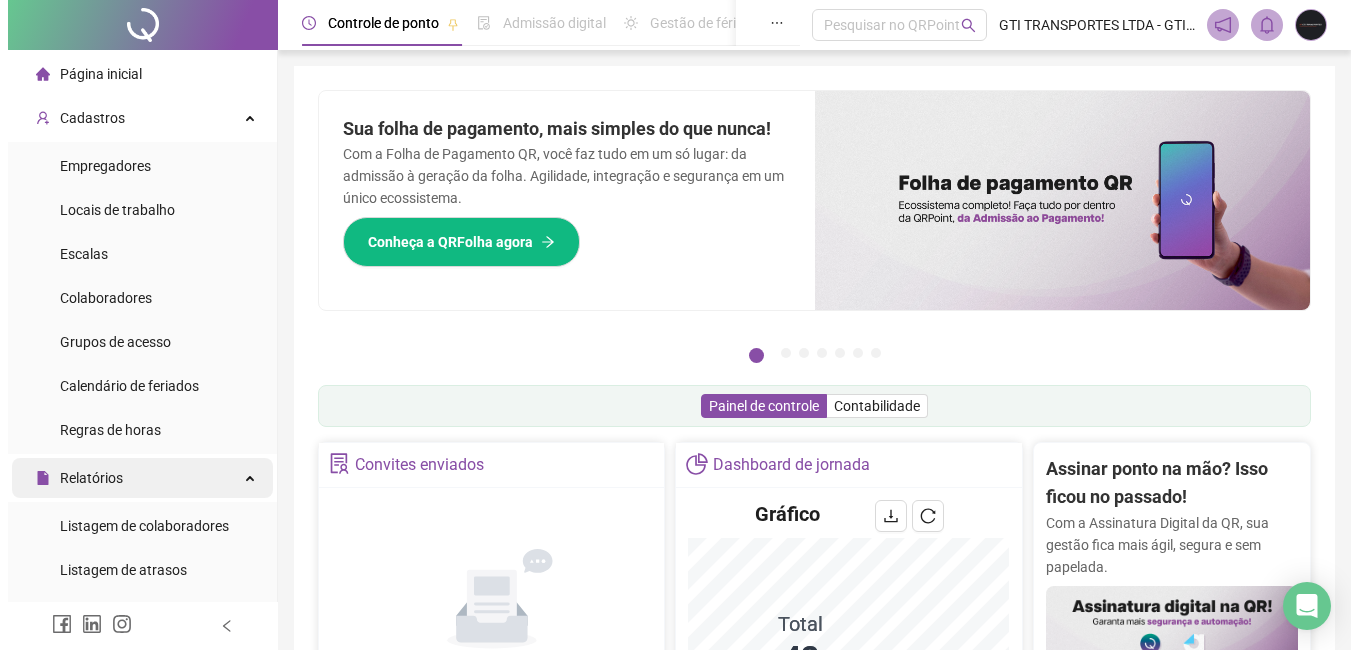 scroll, scrollTop: 200, scrollLeft: 0, axis: vertical 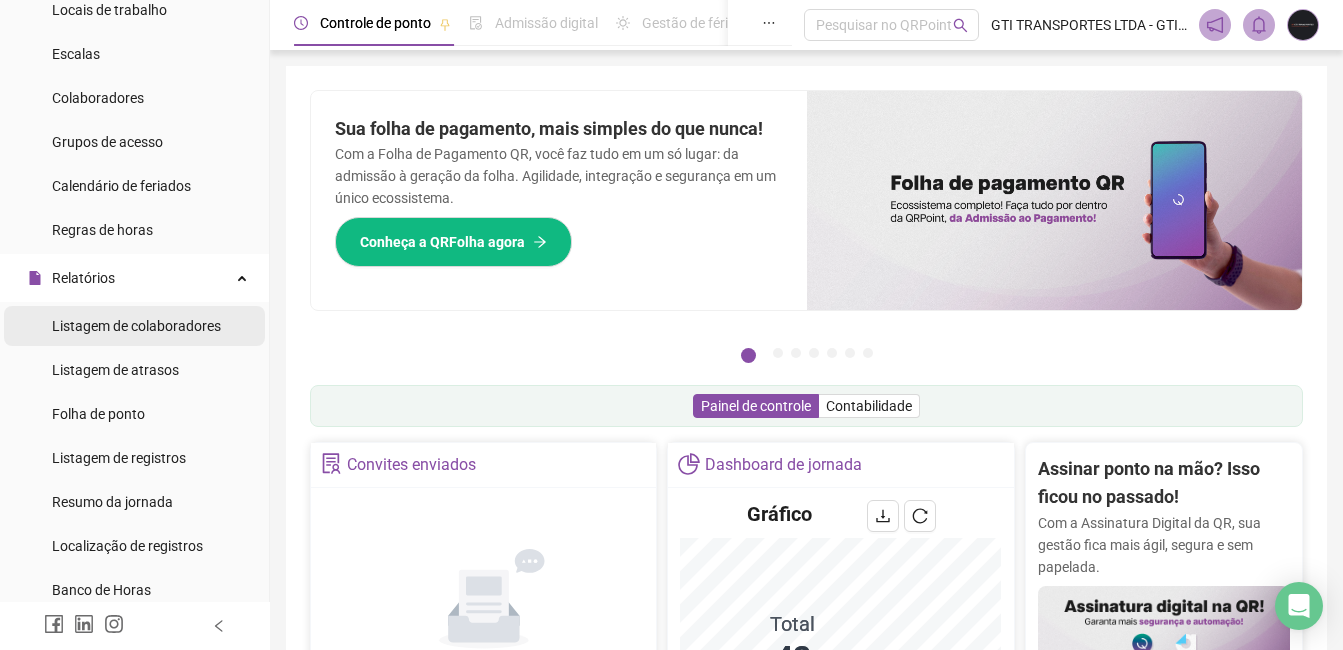 click on "Listagem de colaboradores" at bounding box center [136, 326] 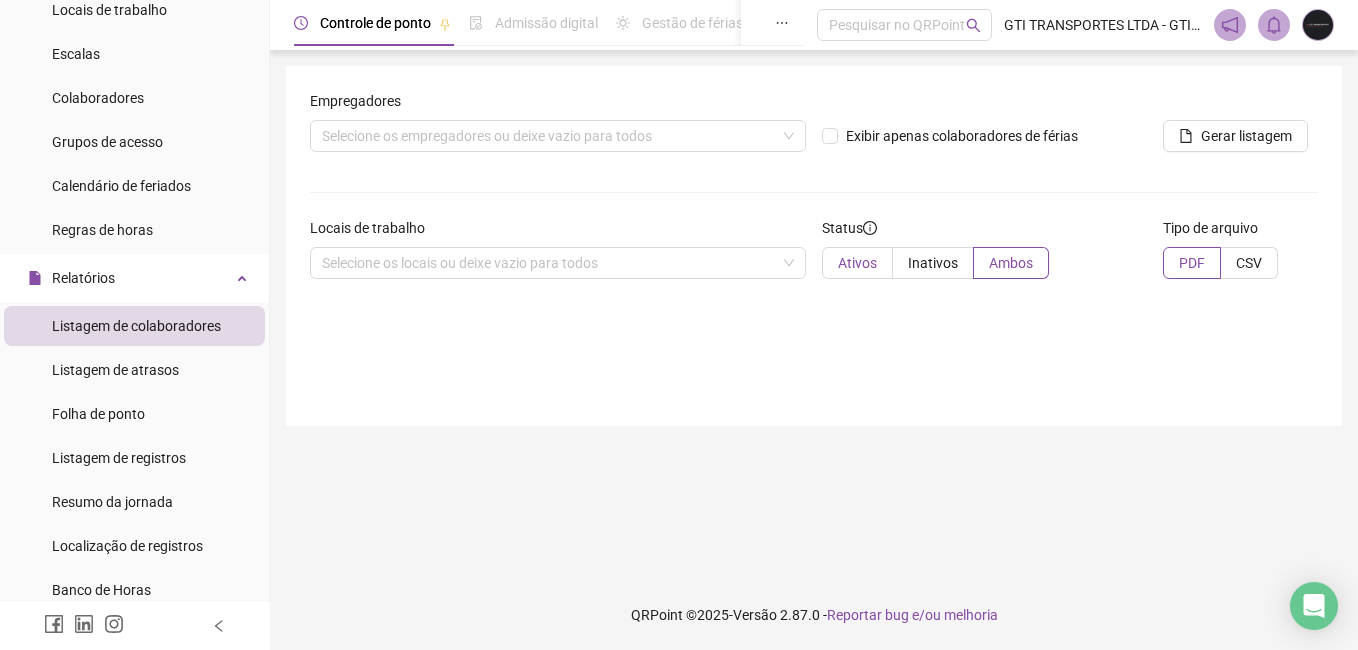 click on "Ativos" at bounding box center (857, 263) 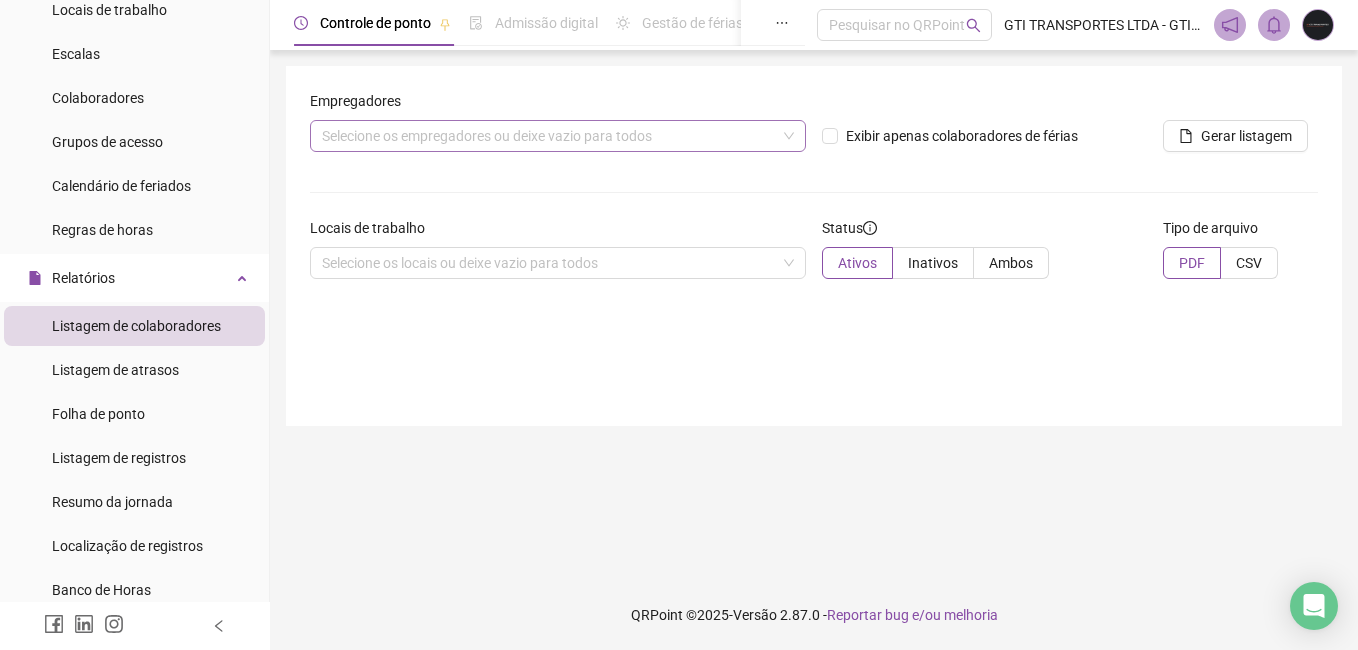 click on "Selecione os empregadores ou deixe vazio para todos" at bounding box center [558, 136] 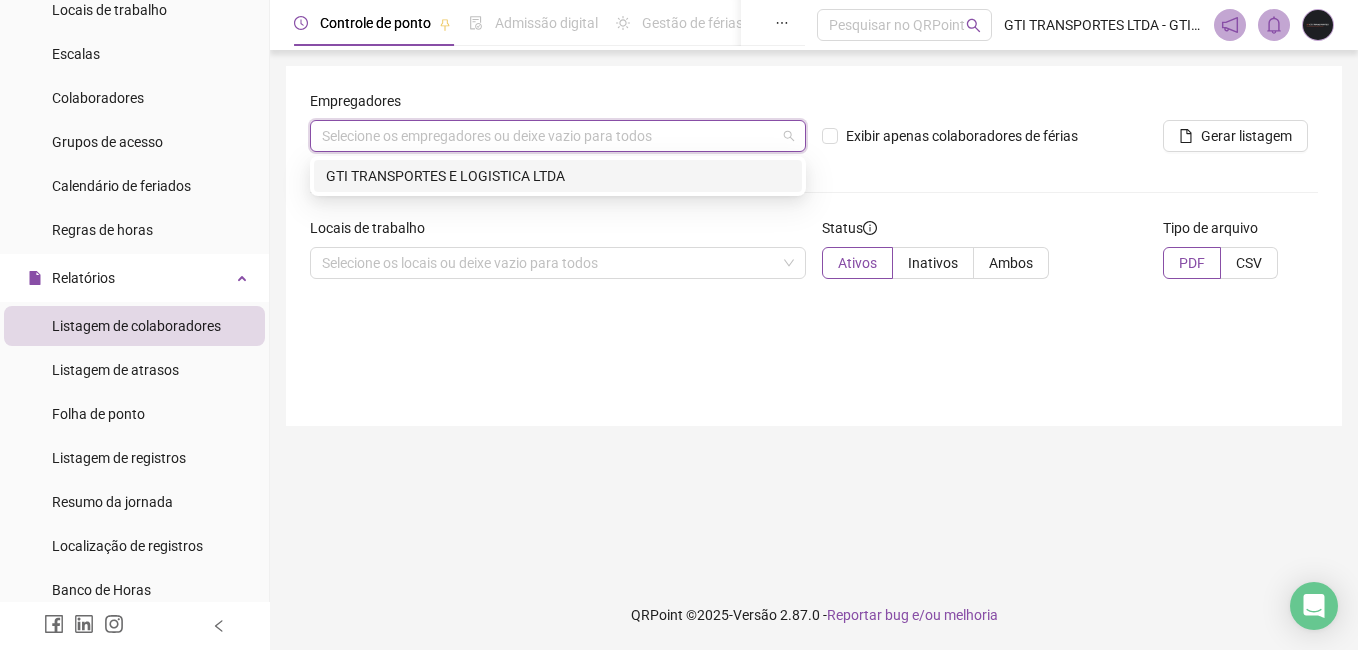 click on "GTI TRANSPORTES E LOGISTICA LTDA" at bounding box center (558, 176) 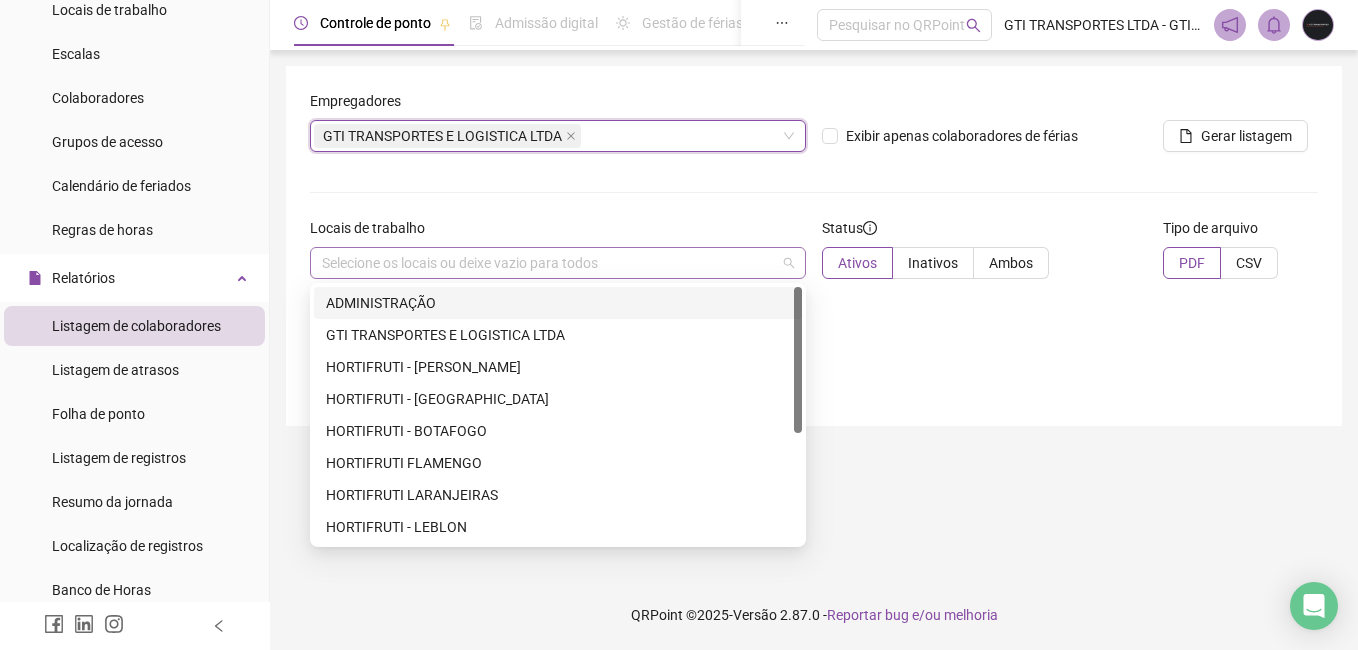 click on "Selecione os locais ou deixe vazio para todos" at bounding box center [558, 263] 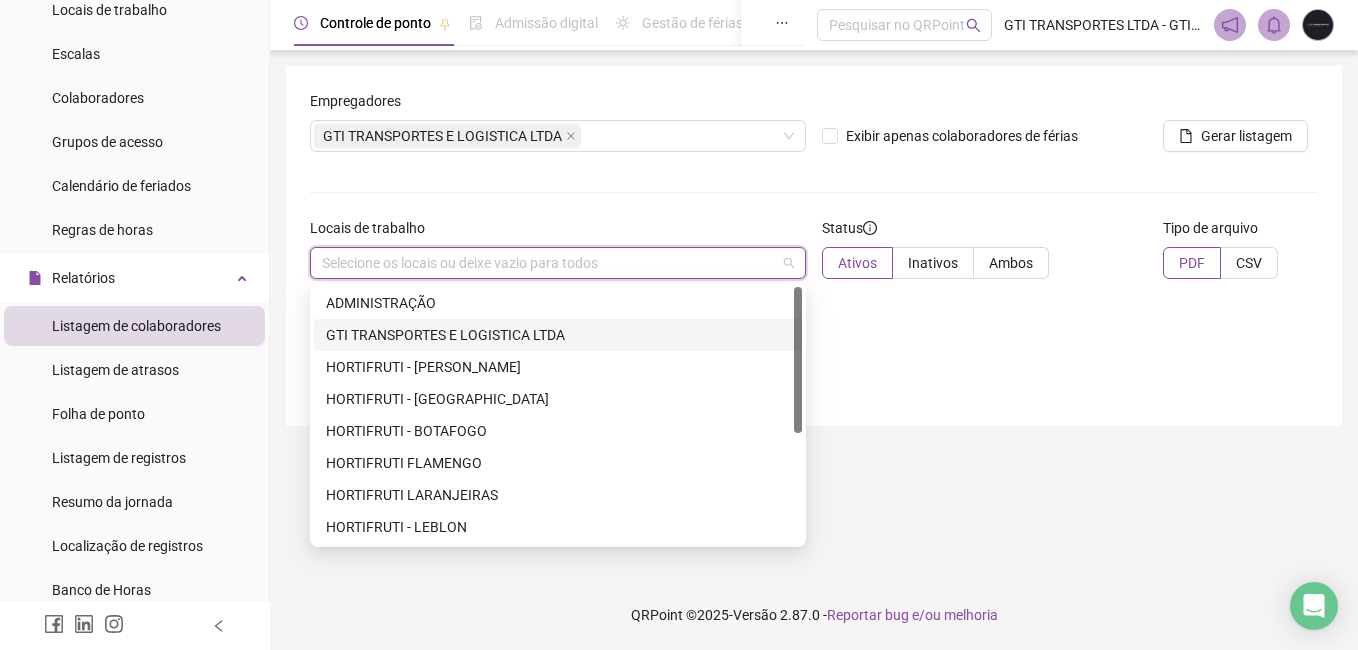scroll, scrollTop: 192, scrollLeft: 0, axis: vertical 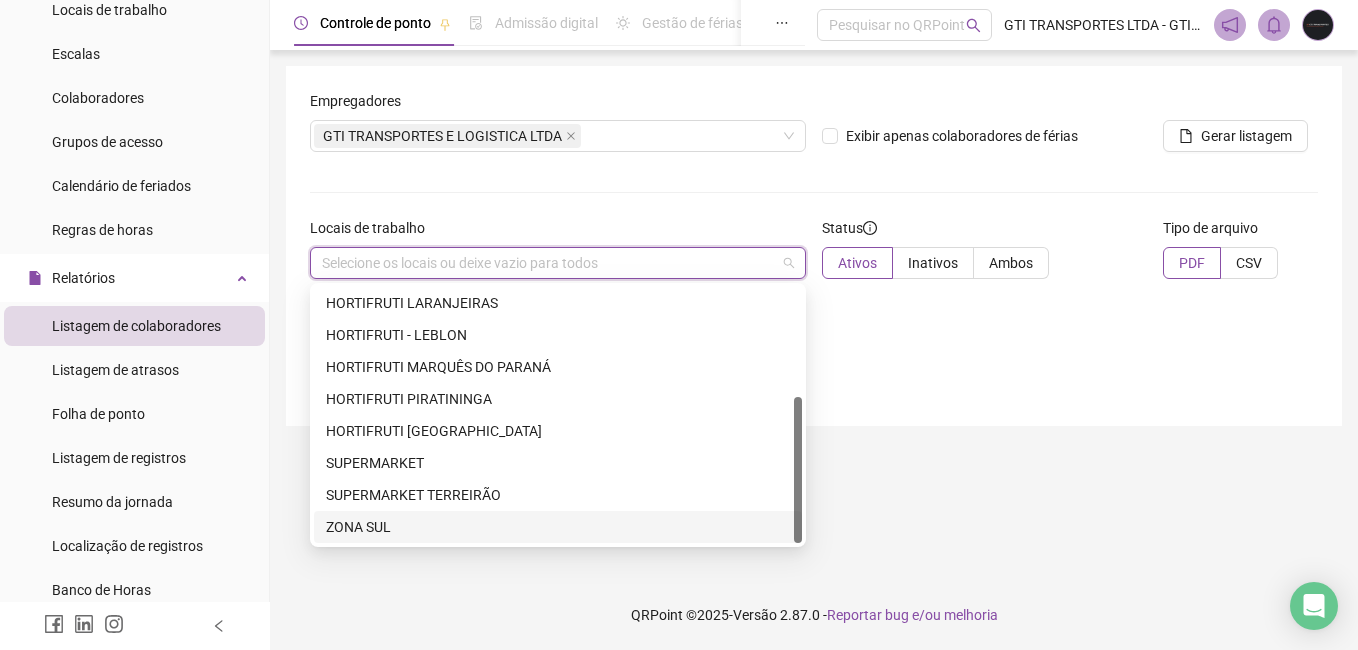 click on "ZONA SUL" at bounding box center [558, 527] 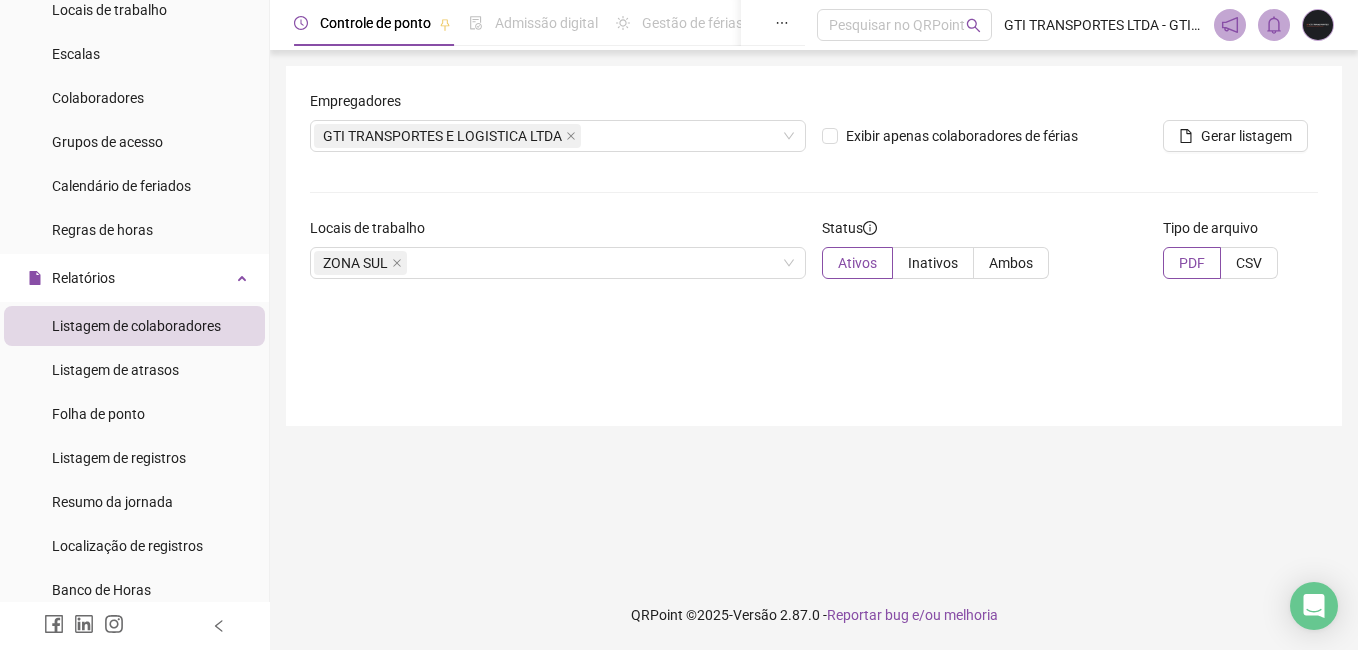 click on "Empregadores GTI TRANSPORTES E LOGISTICA LTDA     Exibir apenas colaboradores de férias   Gerar listagem Locais de trabalho ZONA SUL   Status   Ativos Inativos Ambos Tipo de arquivo PDF CSV" at bounding box center [814, 246] 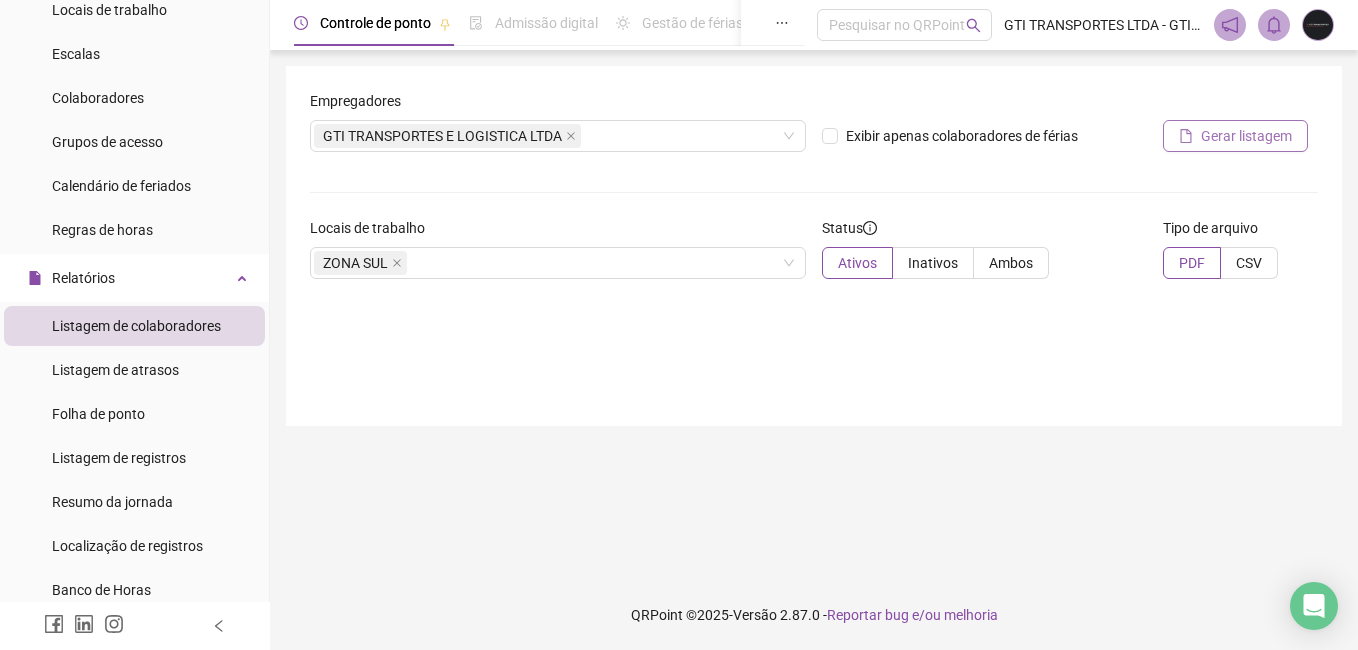 click on "Gerar listagem" at bounding box center [1235, 136] 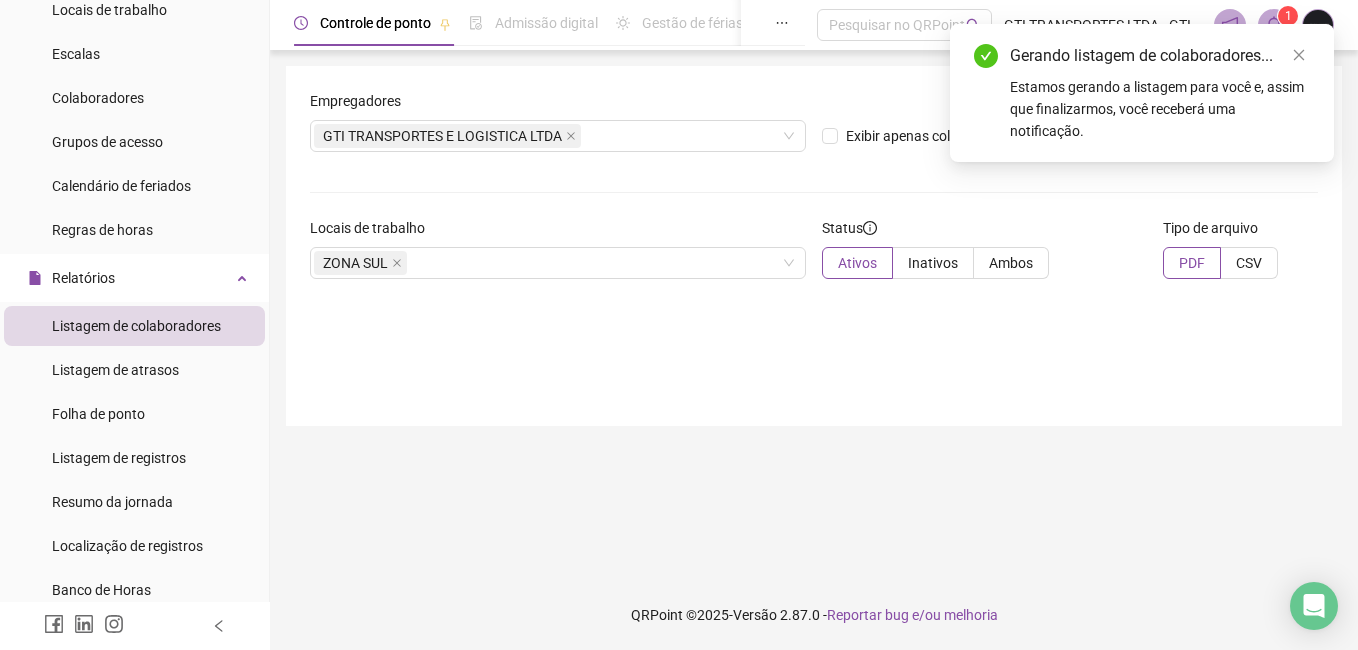 click on "Gerando listagem de colaboradores..." at bounding box center (1160, 56) 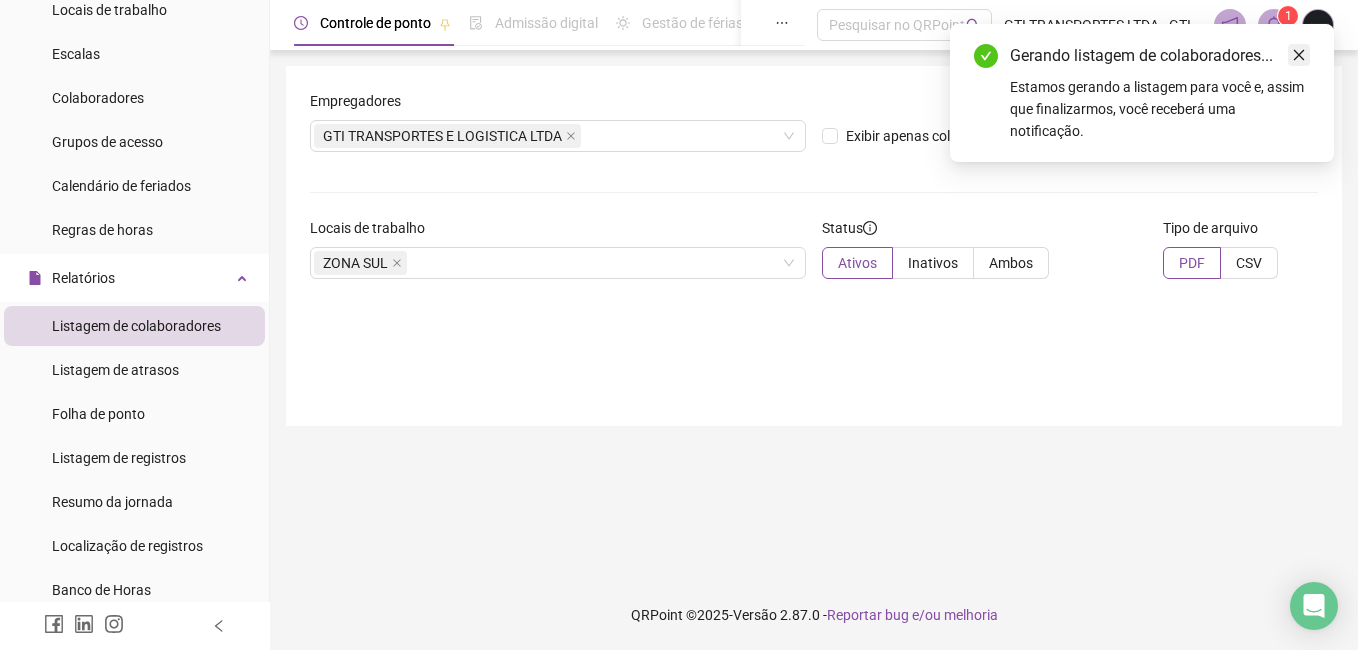 click 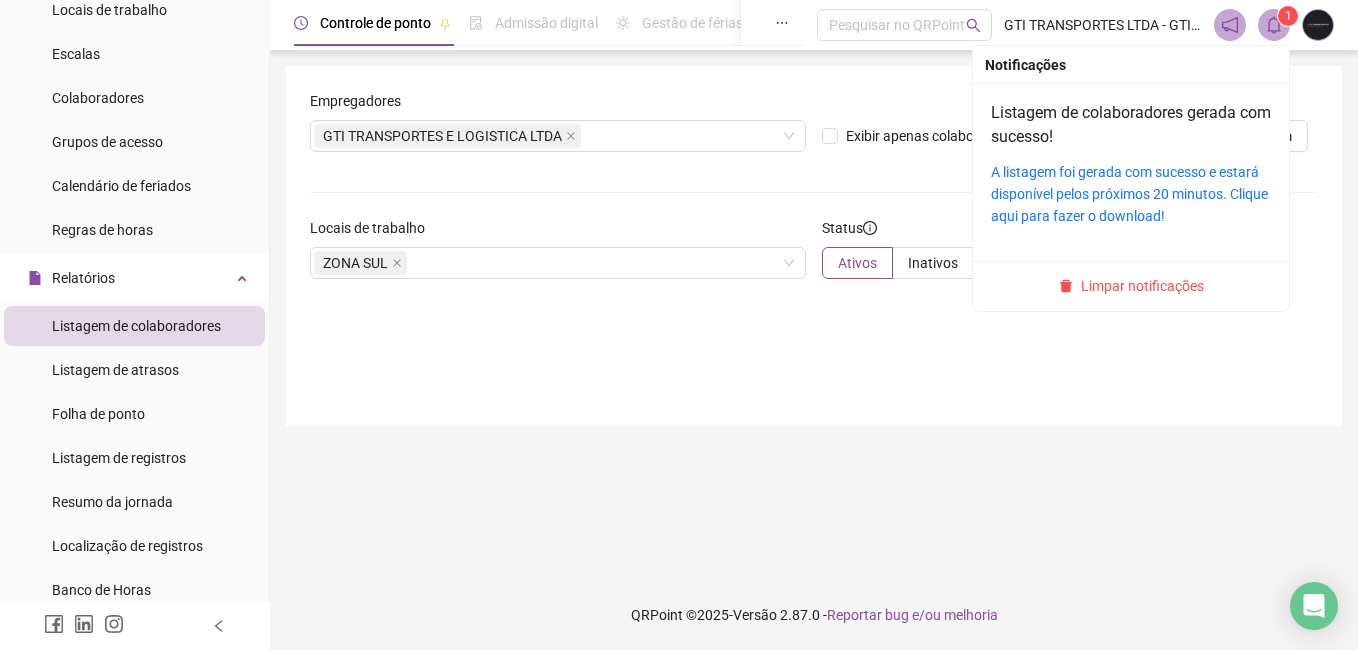 click 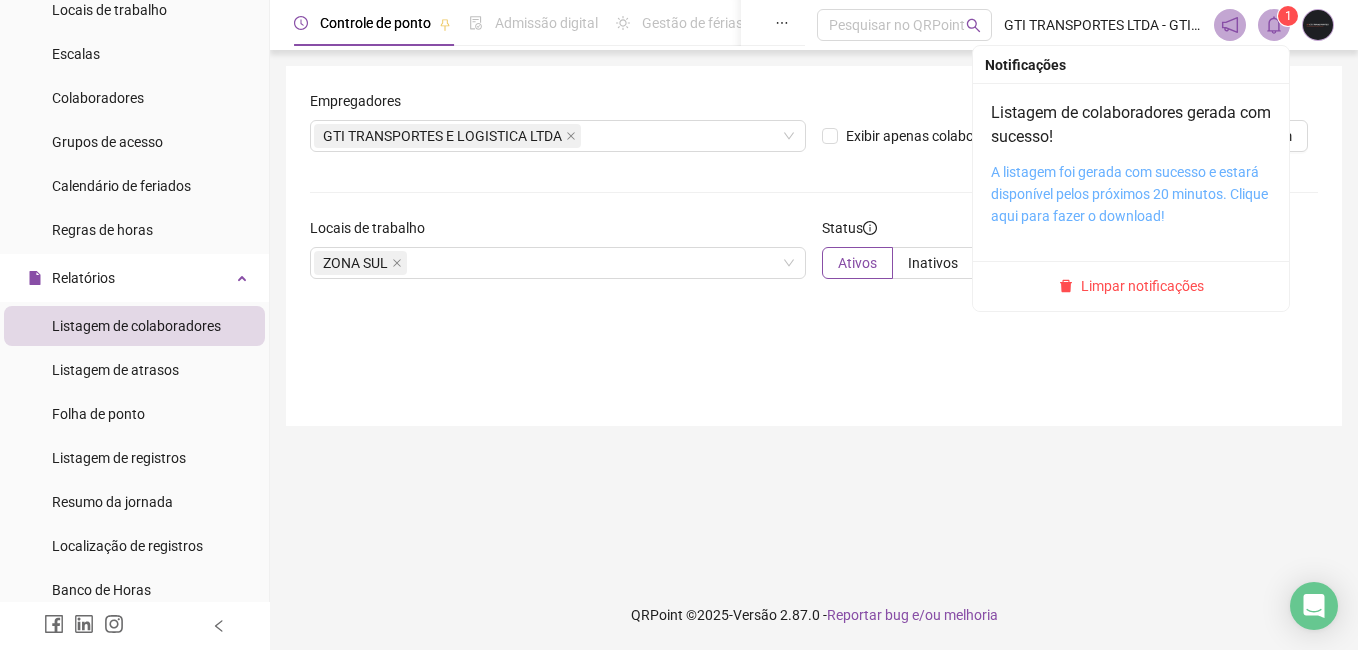 click on "A listagem foi gerada com sucesso e estará disponível pelos próximos 20 minutos.
Clique aqui para fazer o download!" at bounding box center (1129, 194) 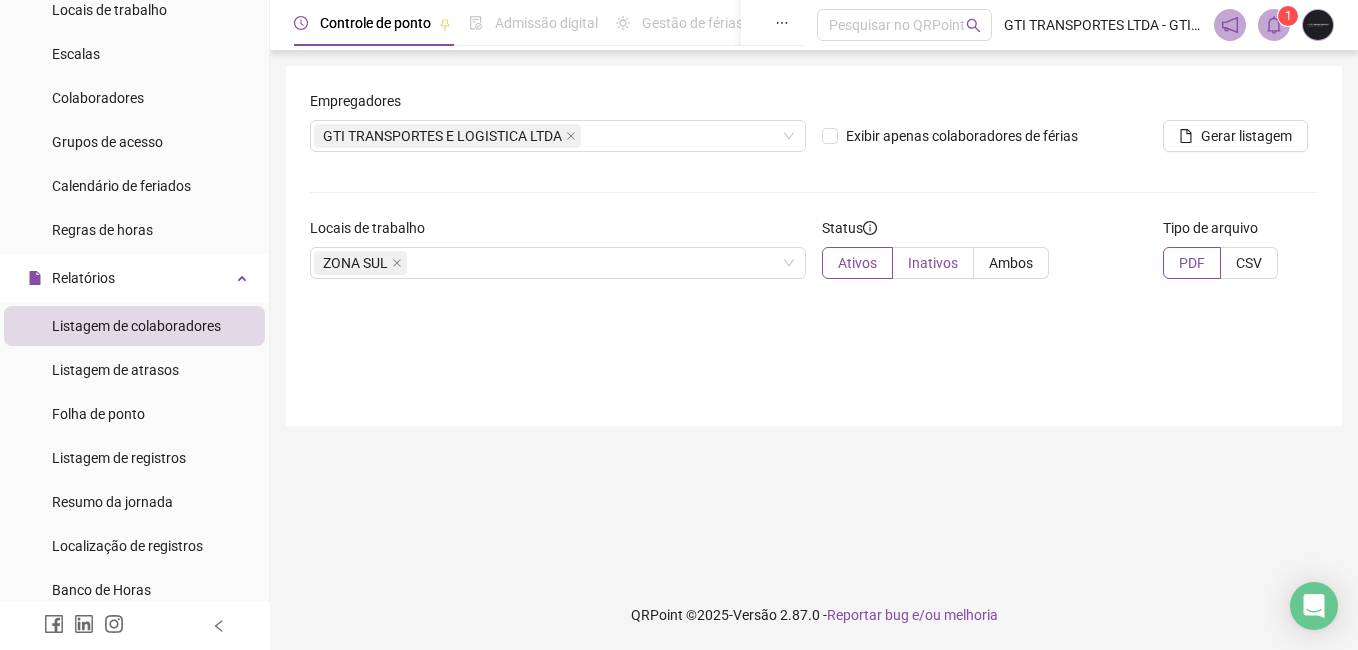 click on "Inativos" at bounding box center [933, 263] 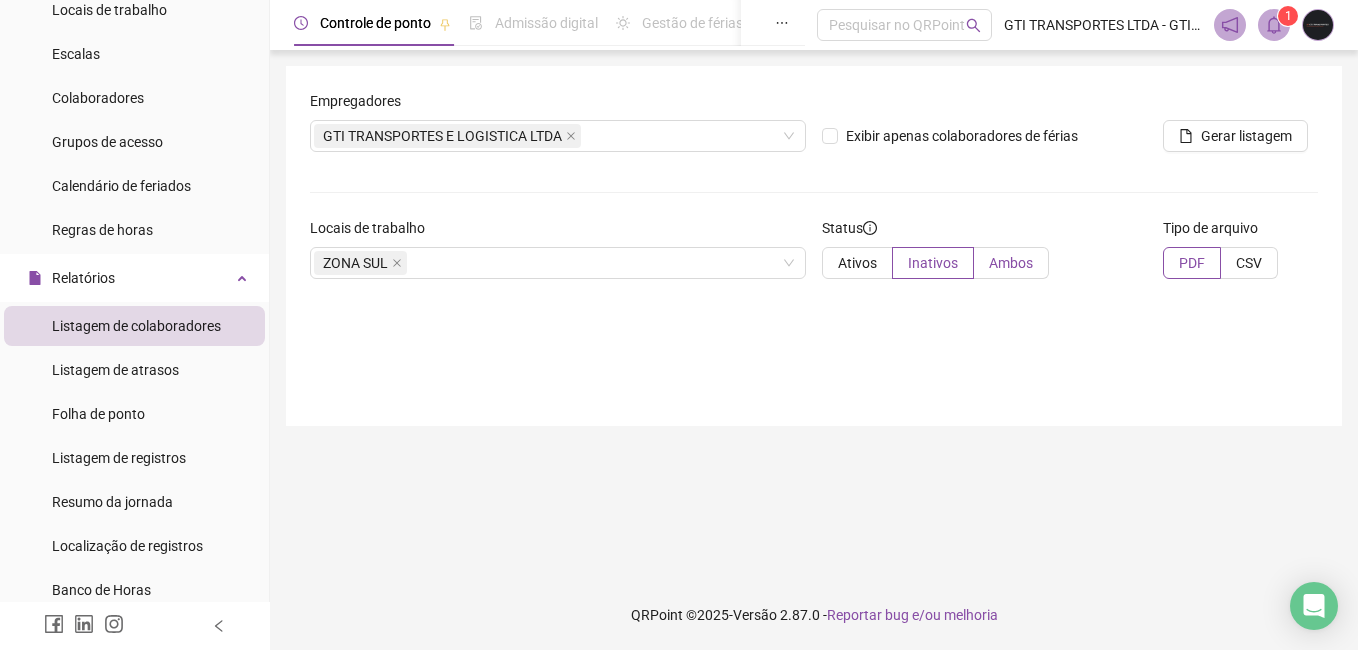 click on "Ambos" at bounding box center [1011, 263] 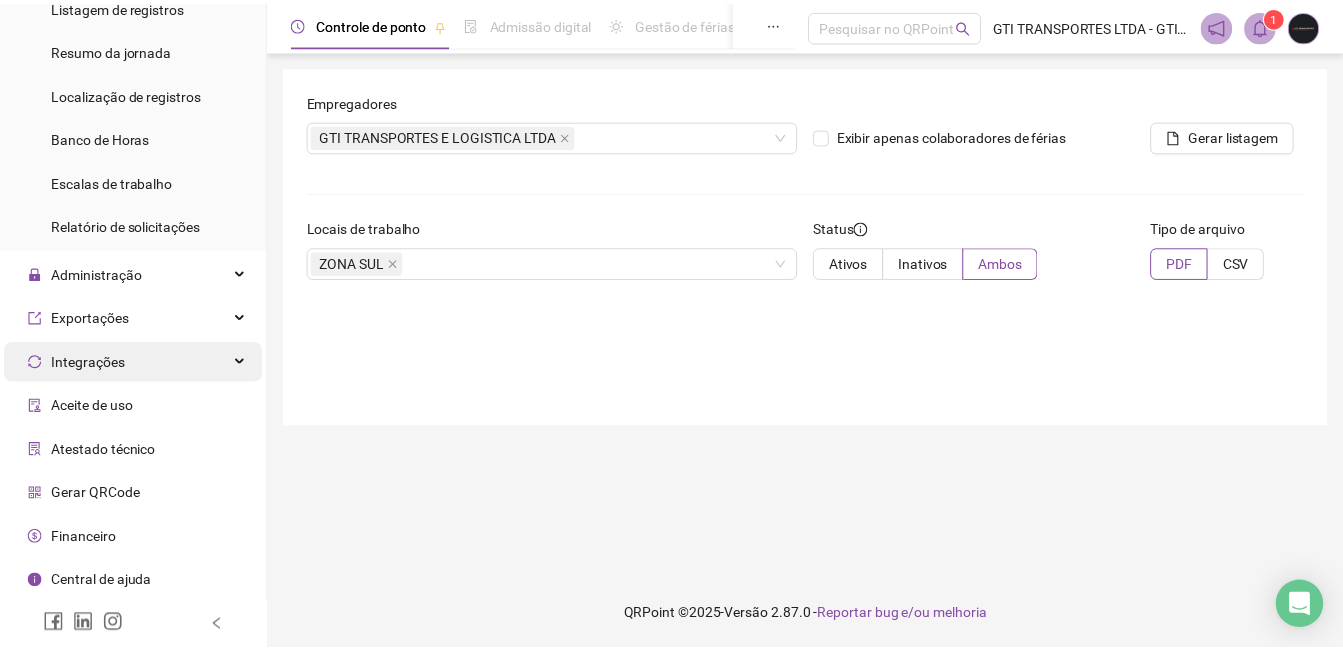scroll, scrollTop: 552, scrollLeft: 0, axis: vertical 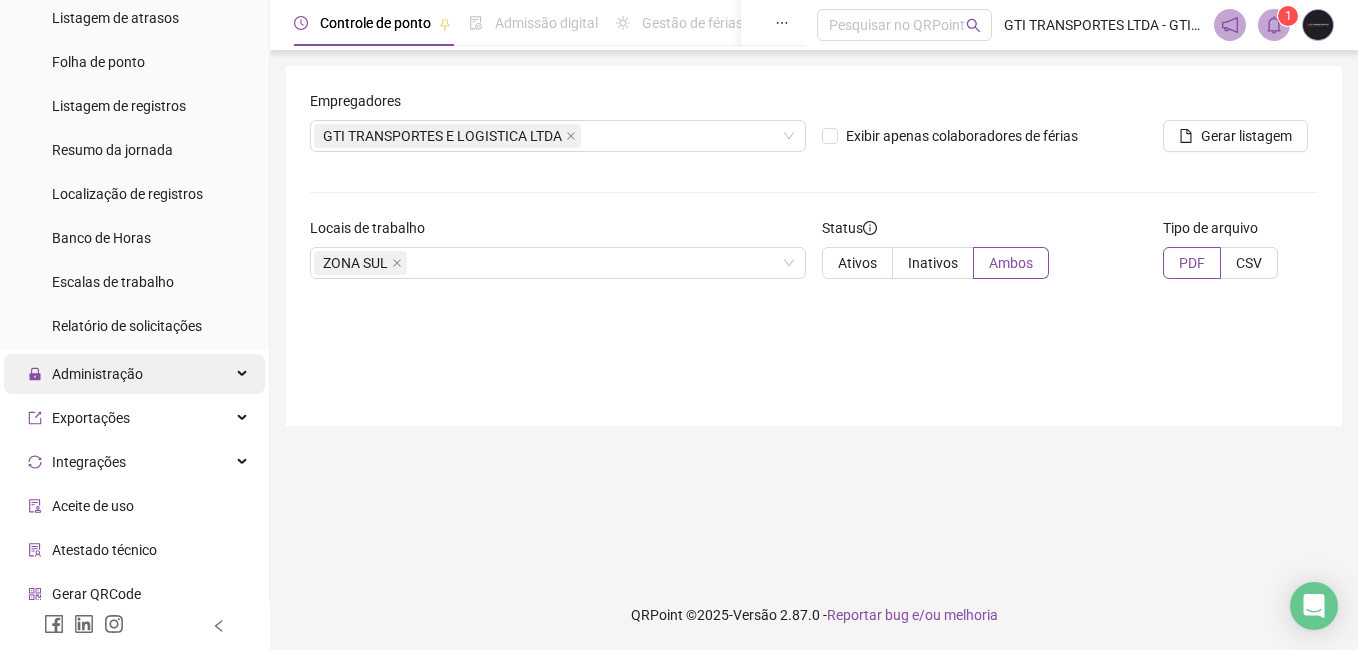 click on "Administração" at bounding box center (85, 374) 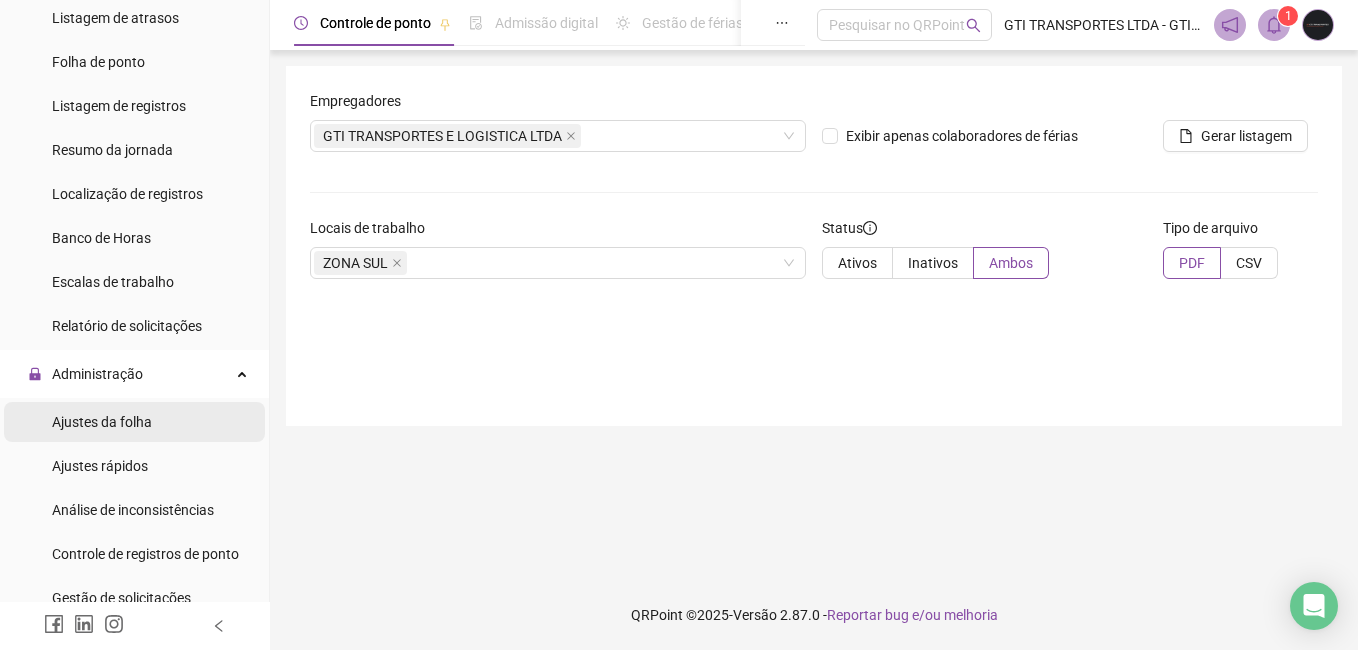 click on "Ajustes da folha" at bounding box center [102, 422] 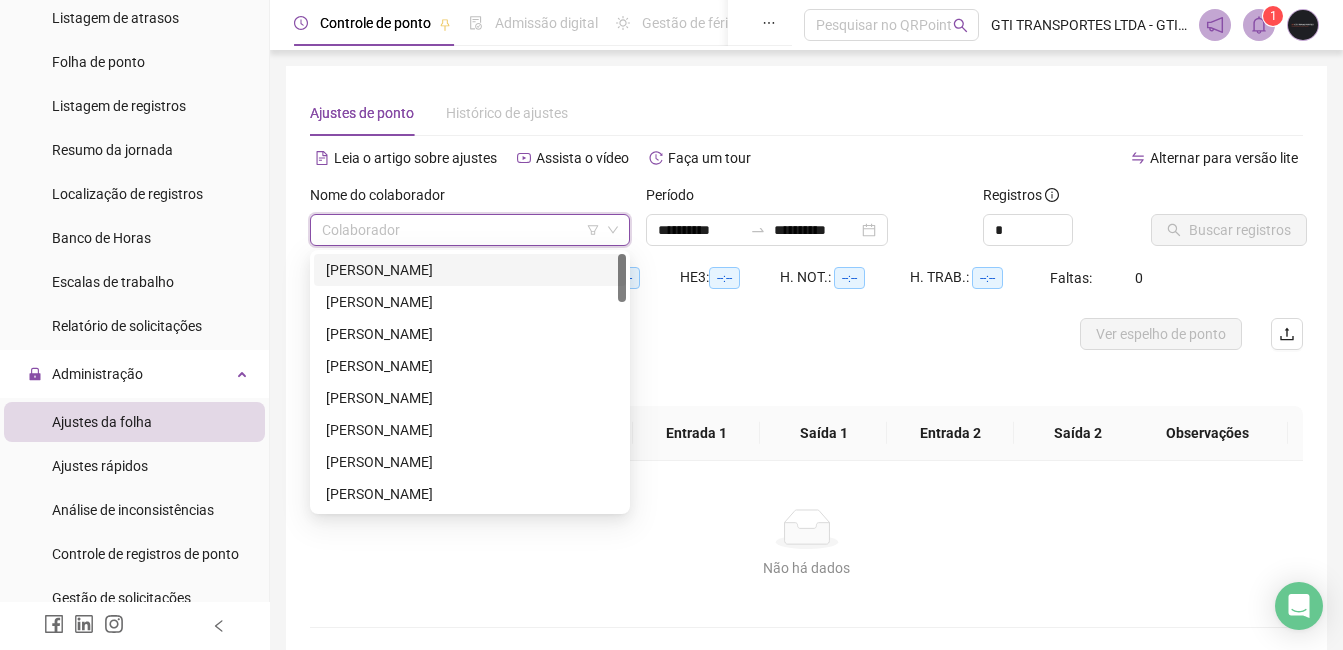 click at bounding box center [464, 230] 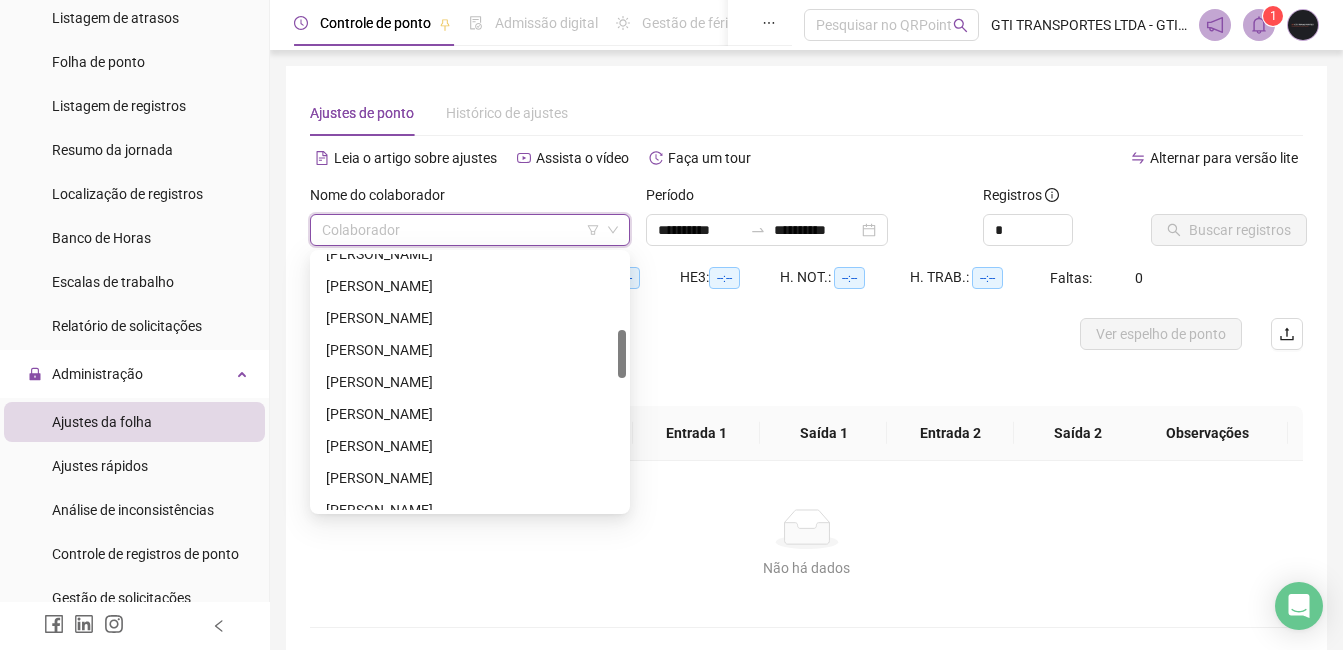 scroll, scrollTop: 500, scrollLeft: 0, axis: vertical 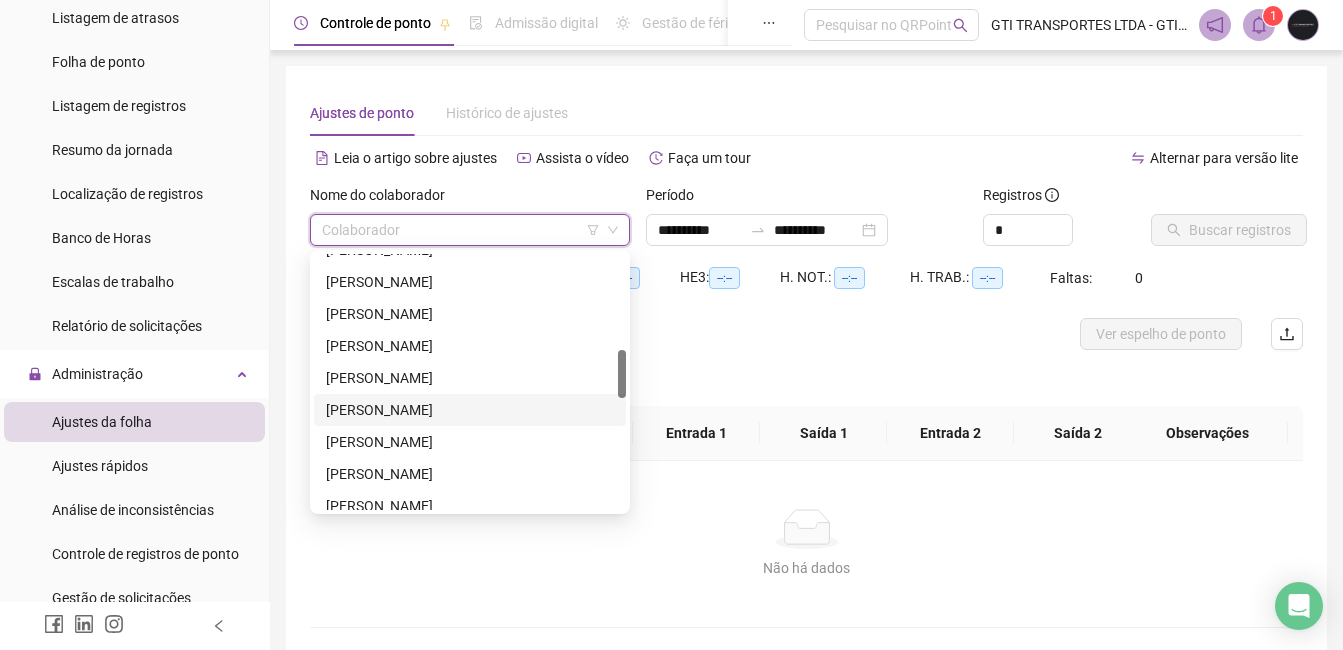 click on "[PERSON_NAME]" at bounding box center (470, 410) 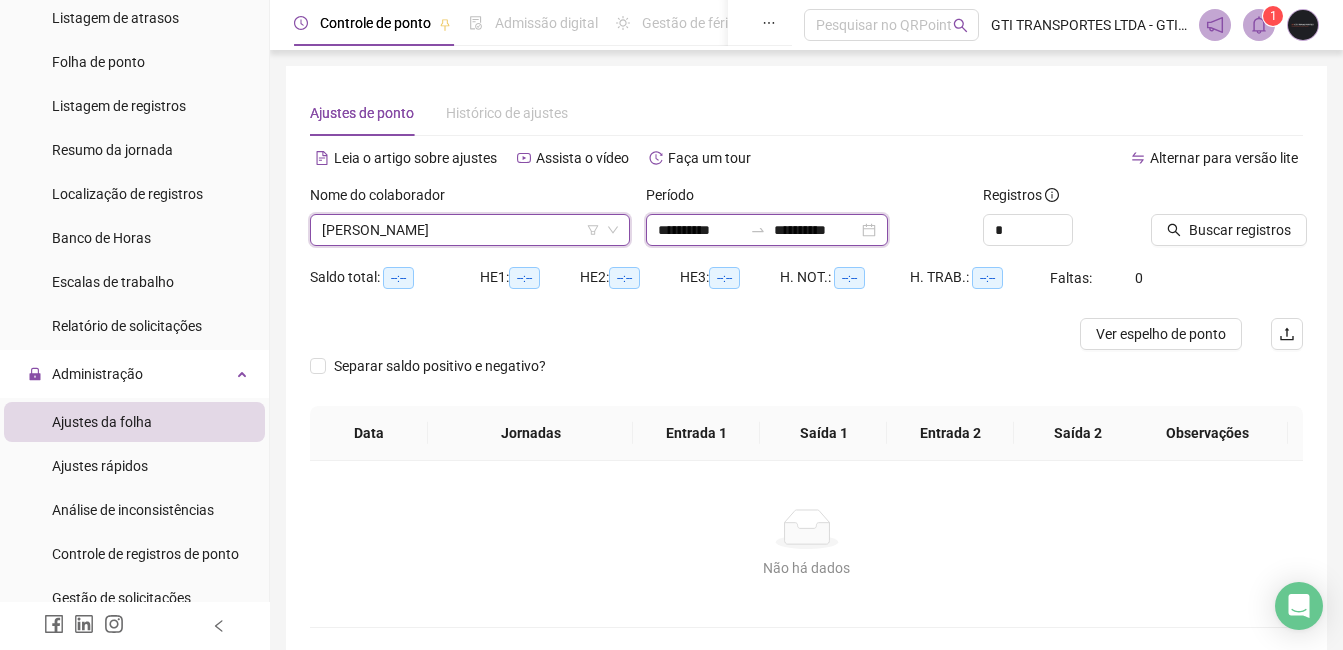 click on "**********" at bounding box center (816, 230) 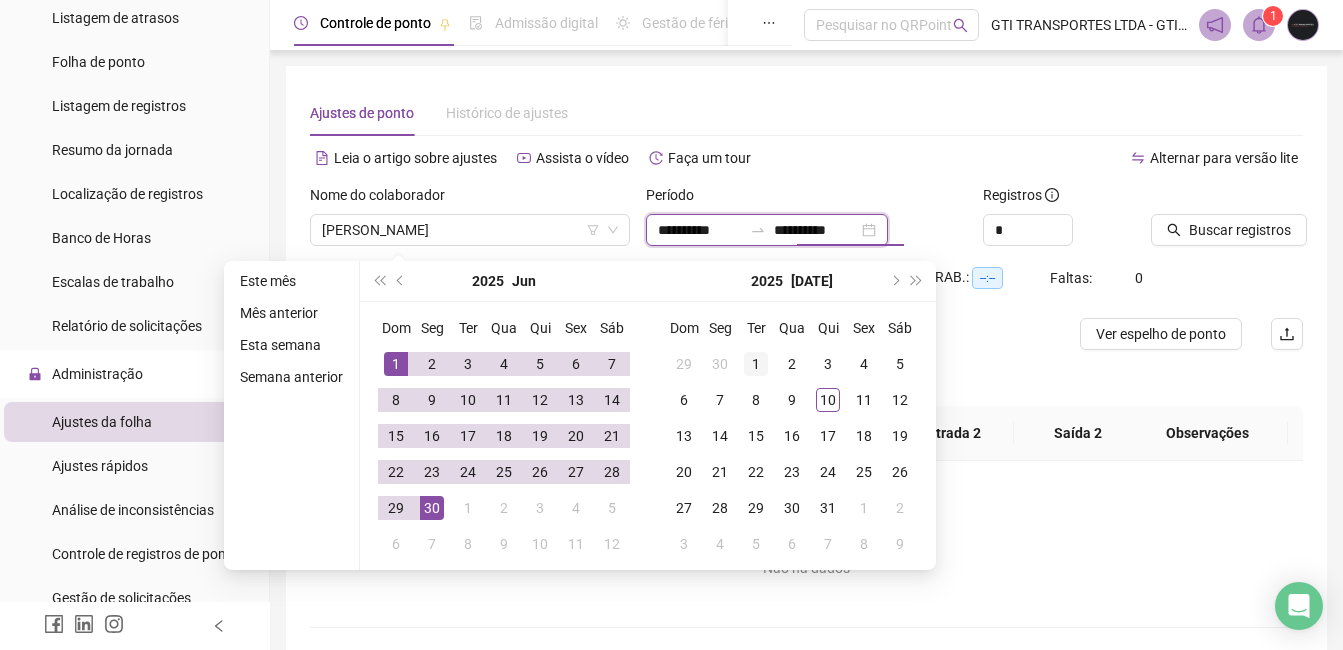 type on "**********" 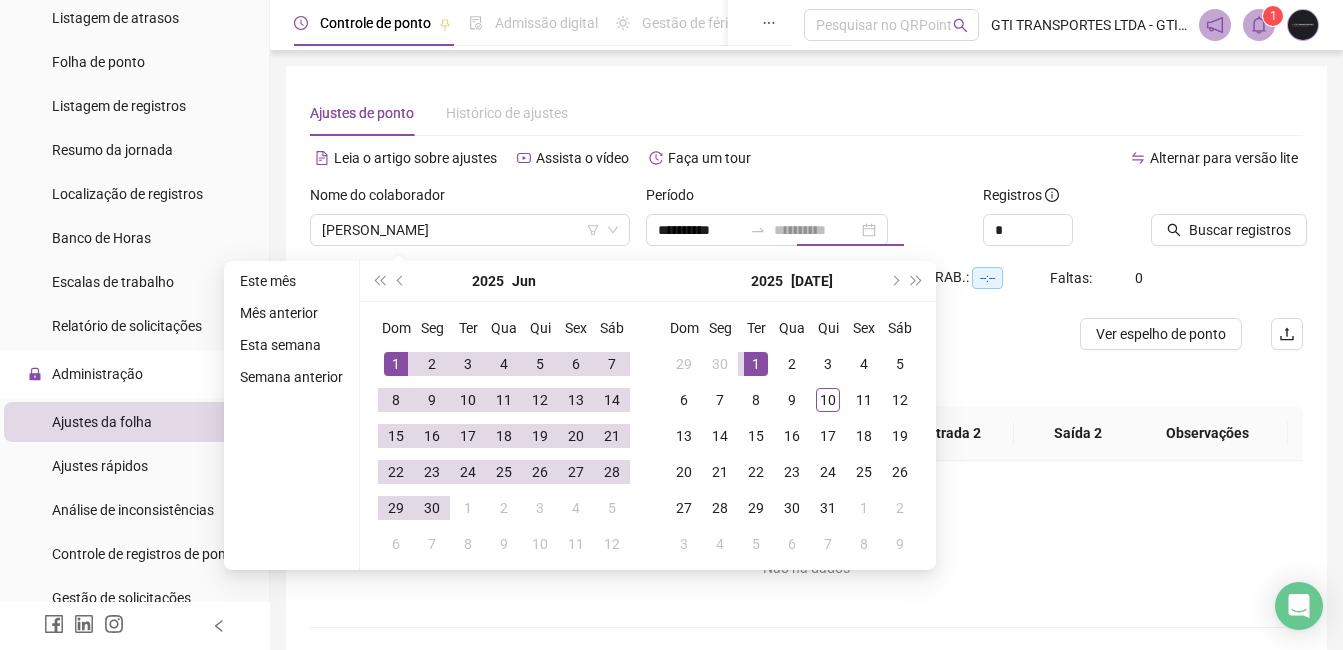 click on "1" at bounding box center [756, 364] 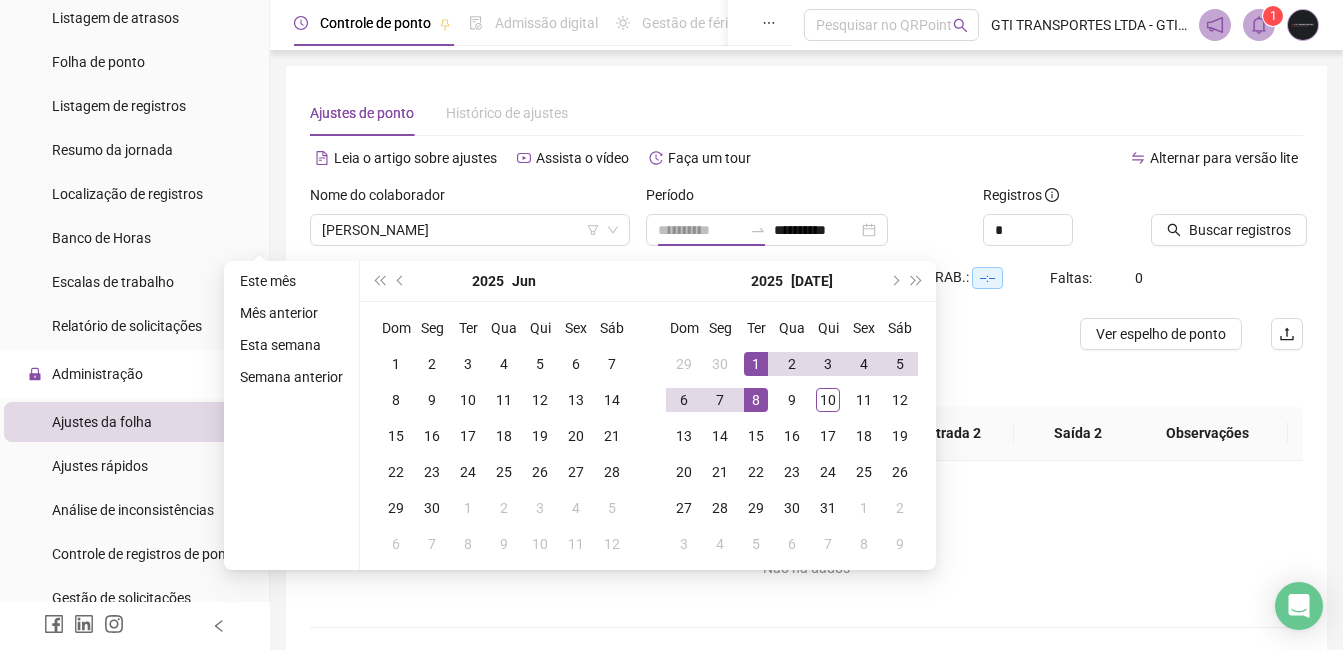 click on "8" at bounding box center (756, 400) 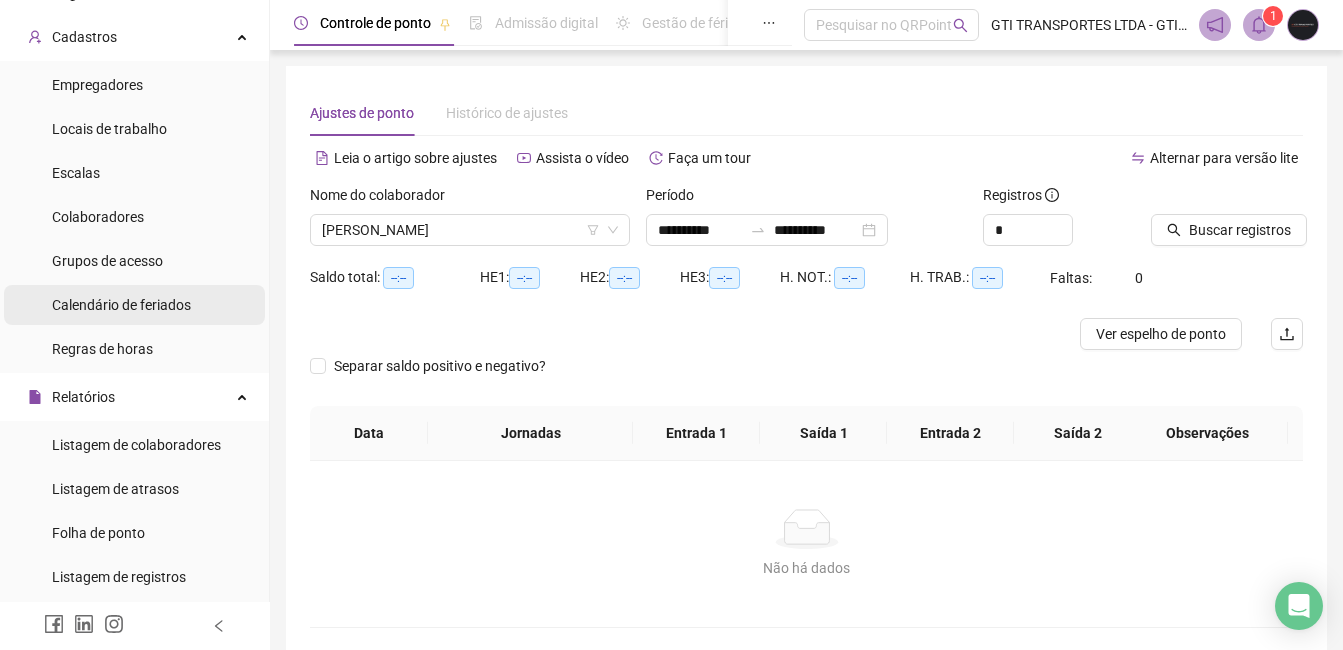 scroll, scrollTop: 0, scrollLeft: 0, axis: both 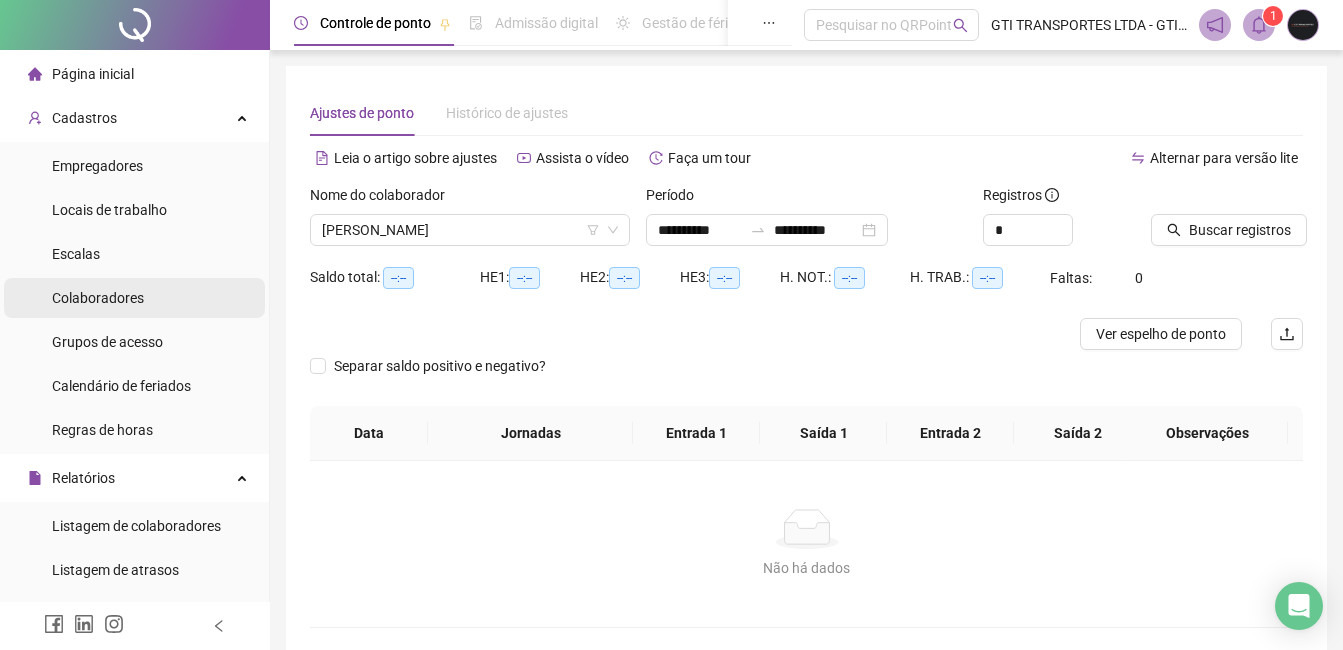 click on "Colaboradores" at bounding box center [98, 298] 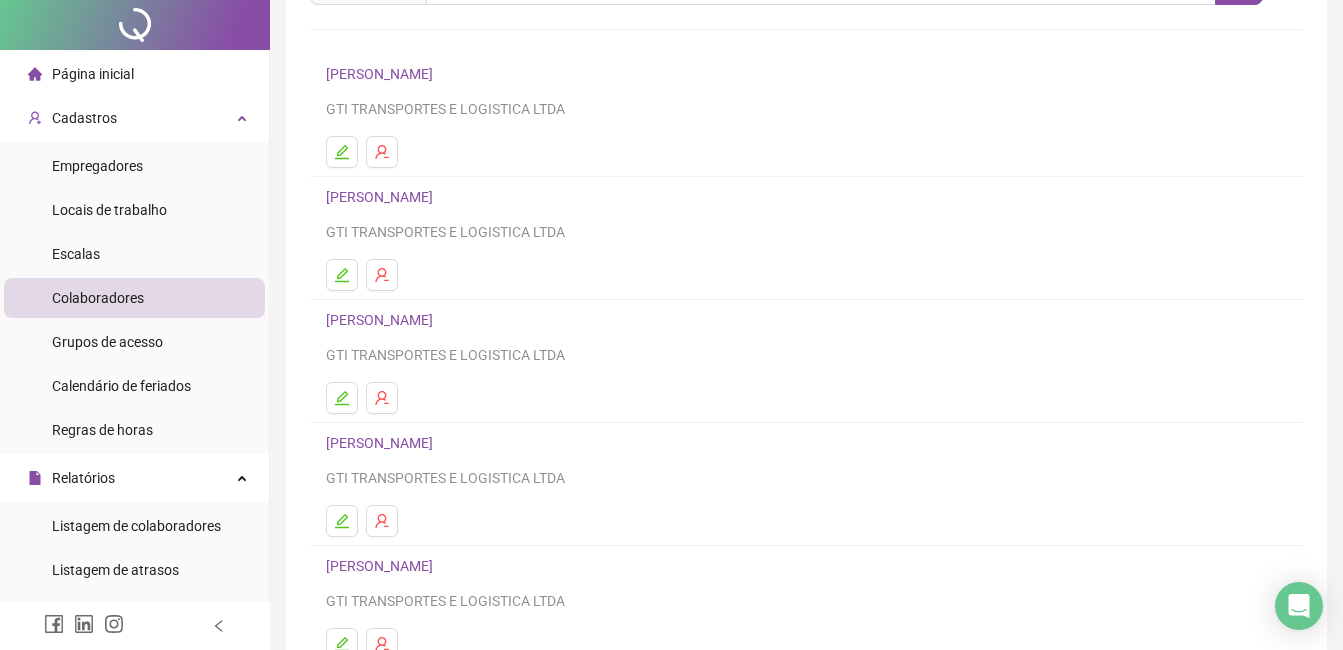 scroll, scrollTop: 317, scrollLeft: 0, axis: vertical 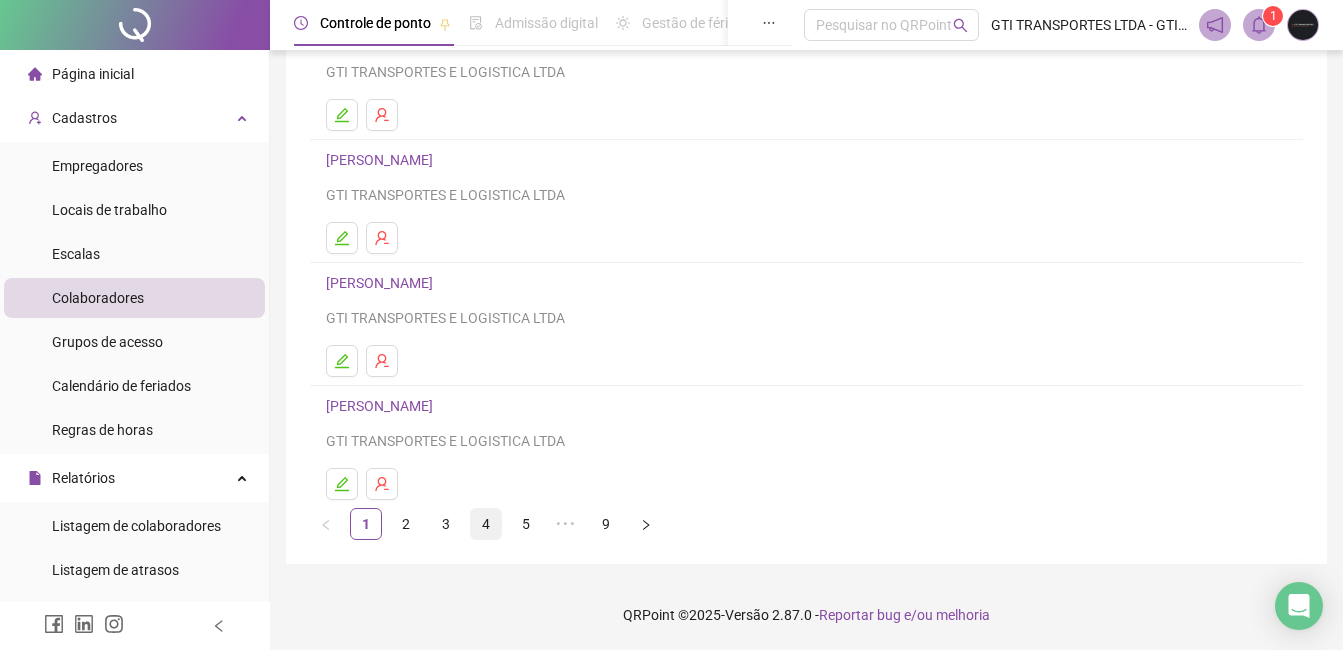 click on "4" at bounding box center [486, 524] 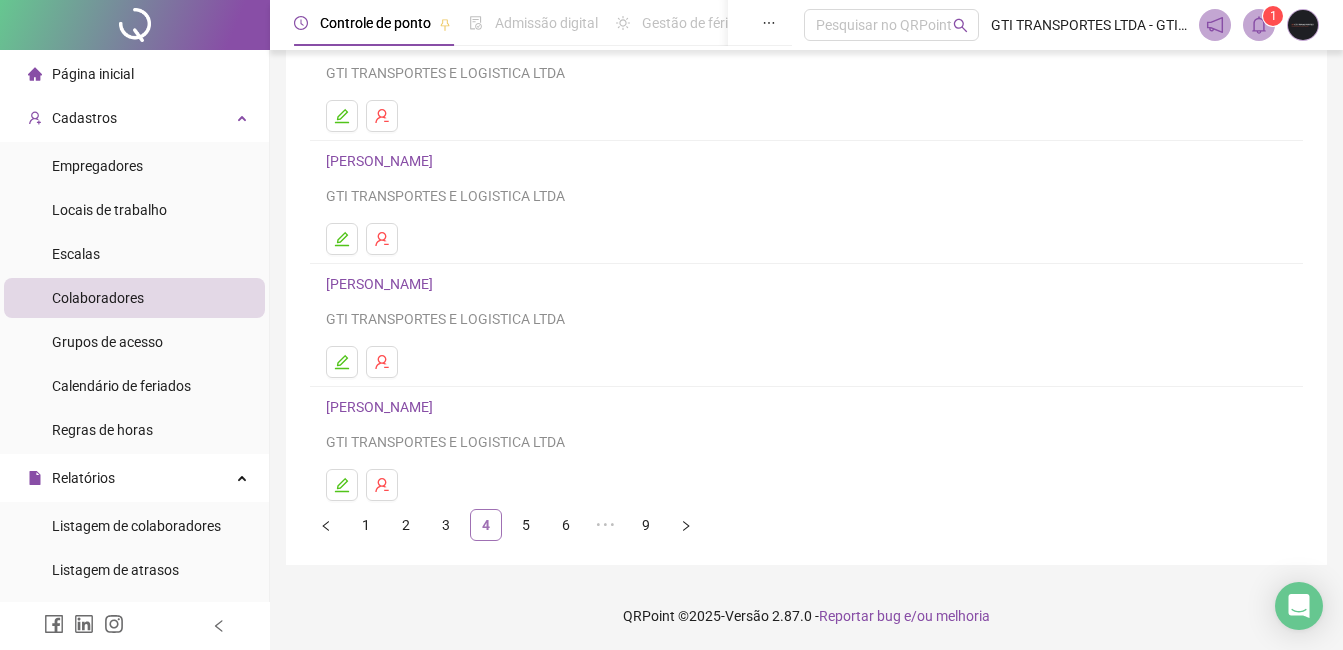 scroll, scrollTop: 317, scrollLeft: 0, axis: vertical 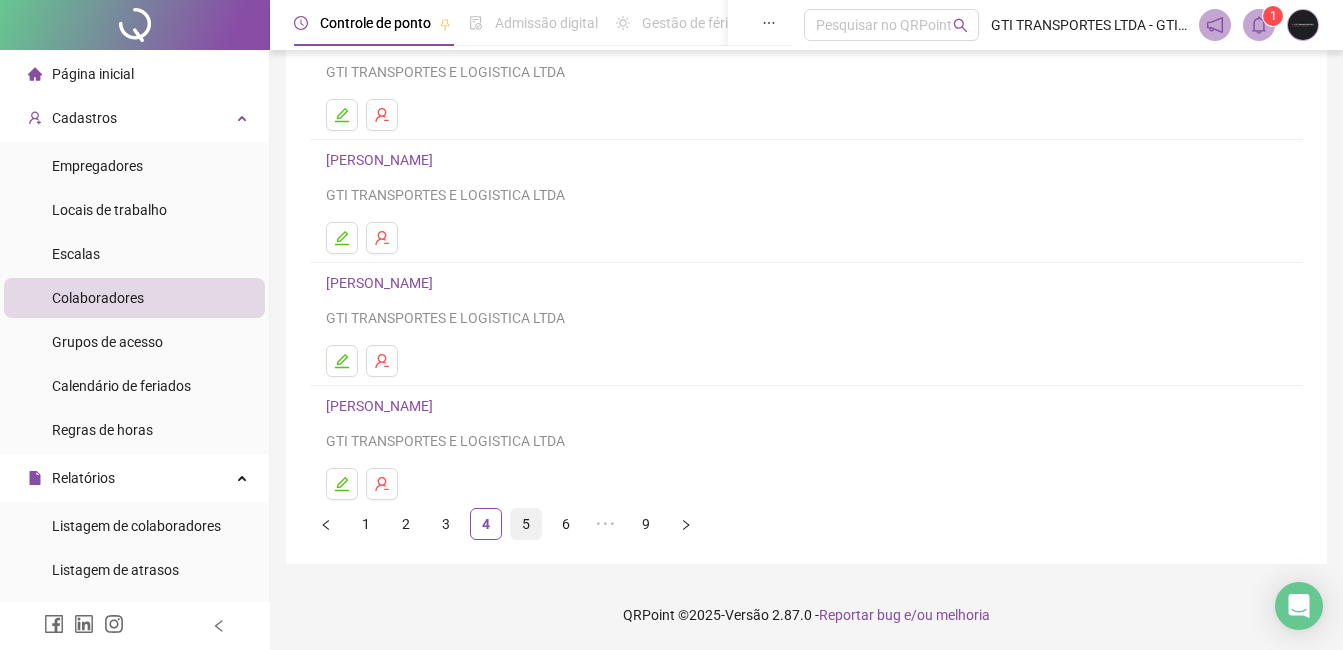 click on "5" at bounding box center (526, 524) 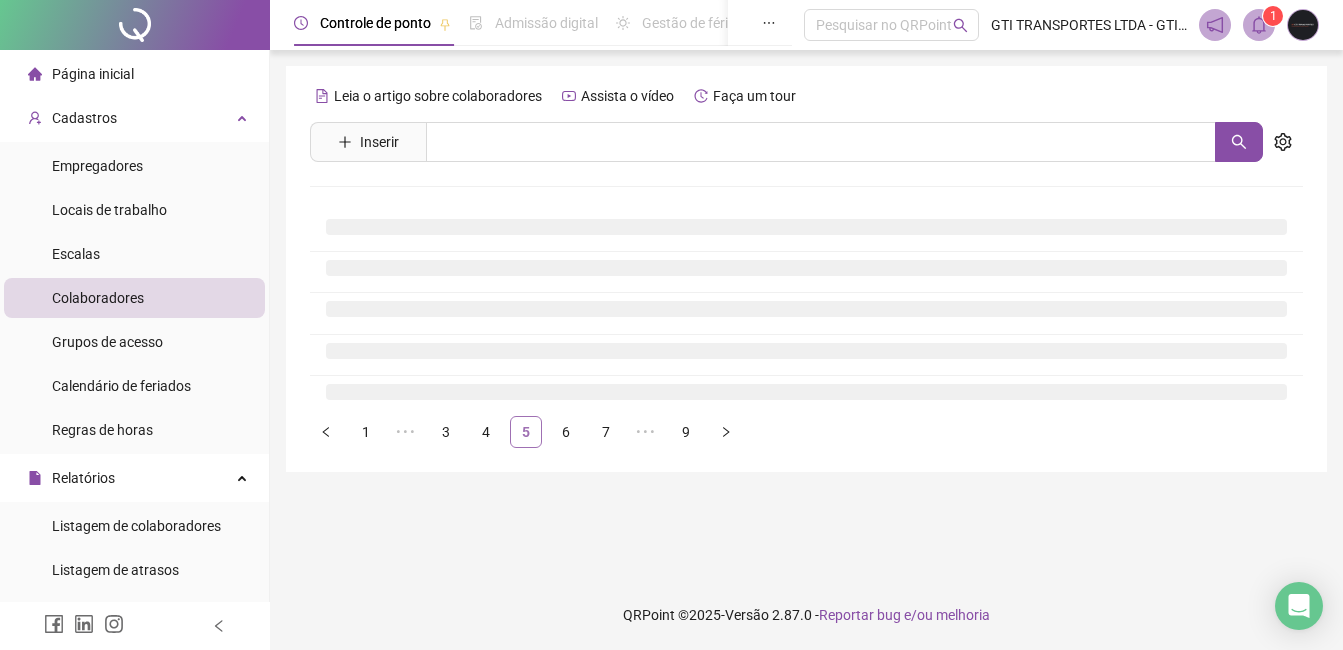 scroll, scrollTop: 0, scrollLeft: 0, axis: both 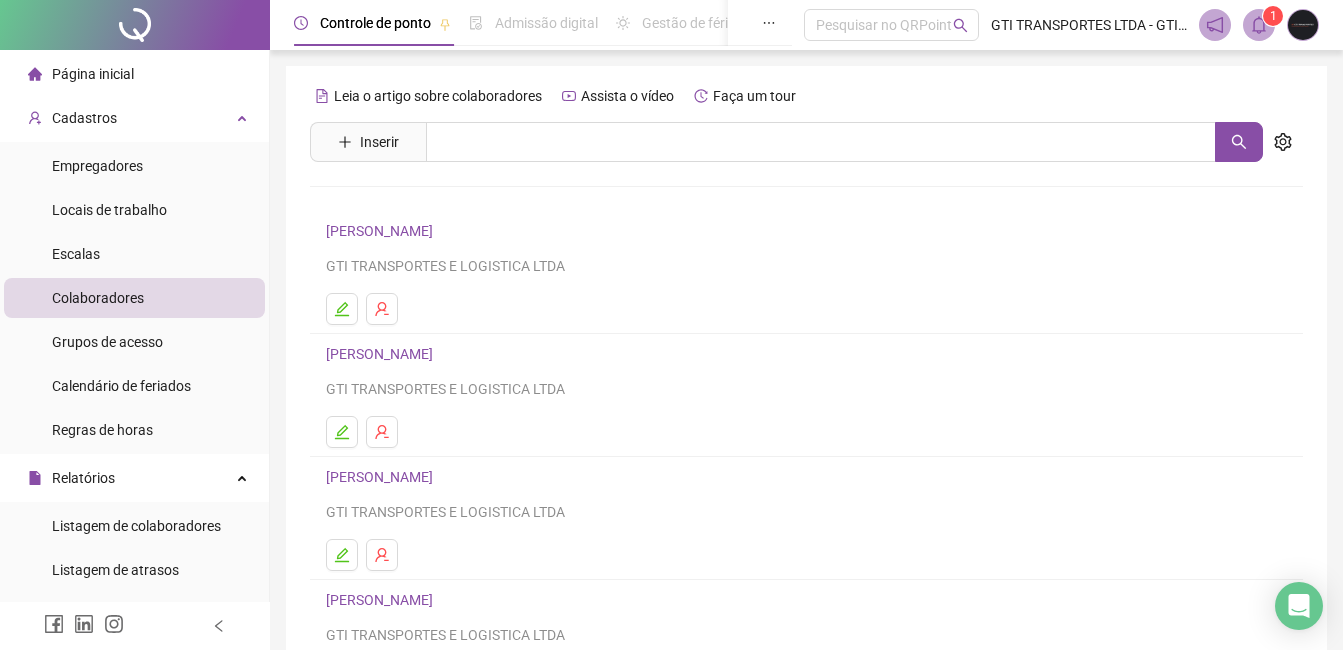 click on "[PERSON_NAME]" at bounding box center (382, 231) 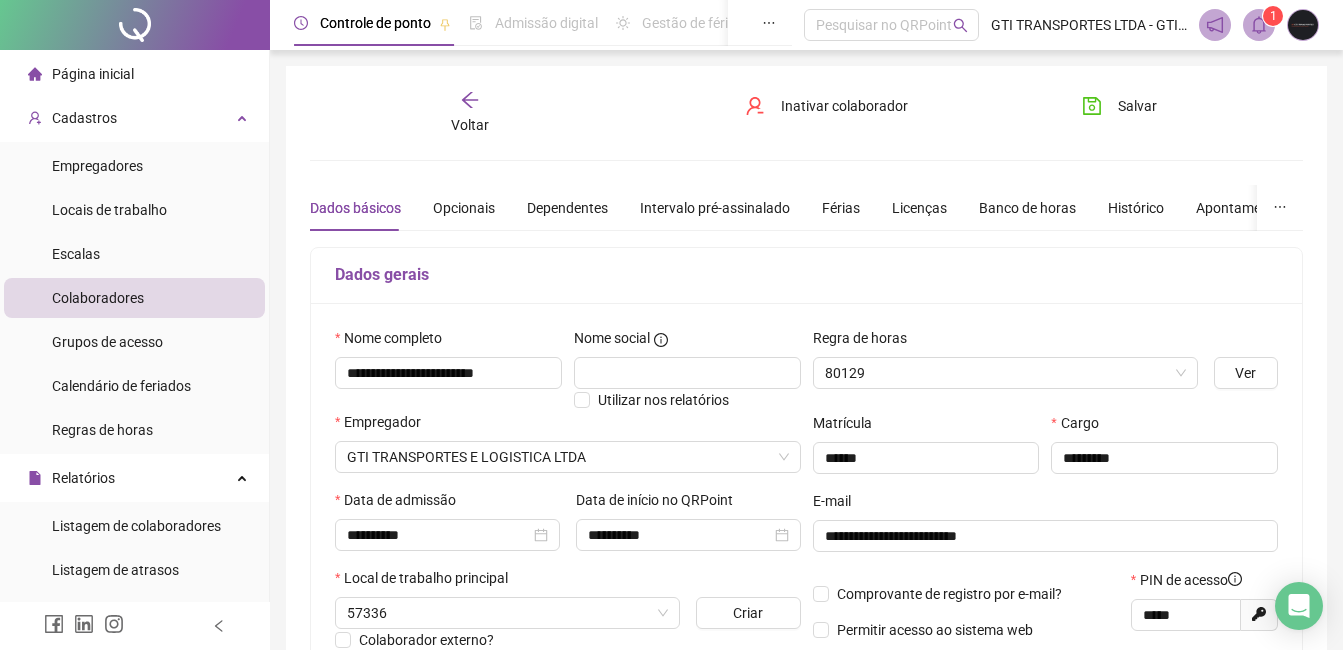 type on "**********" 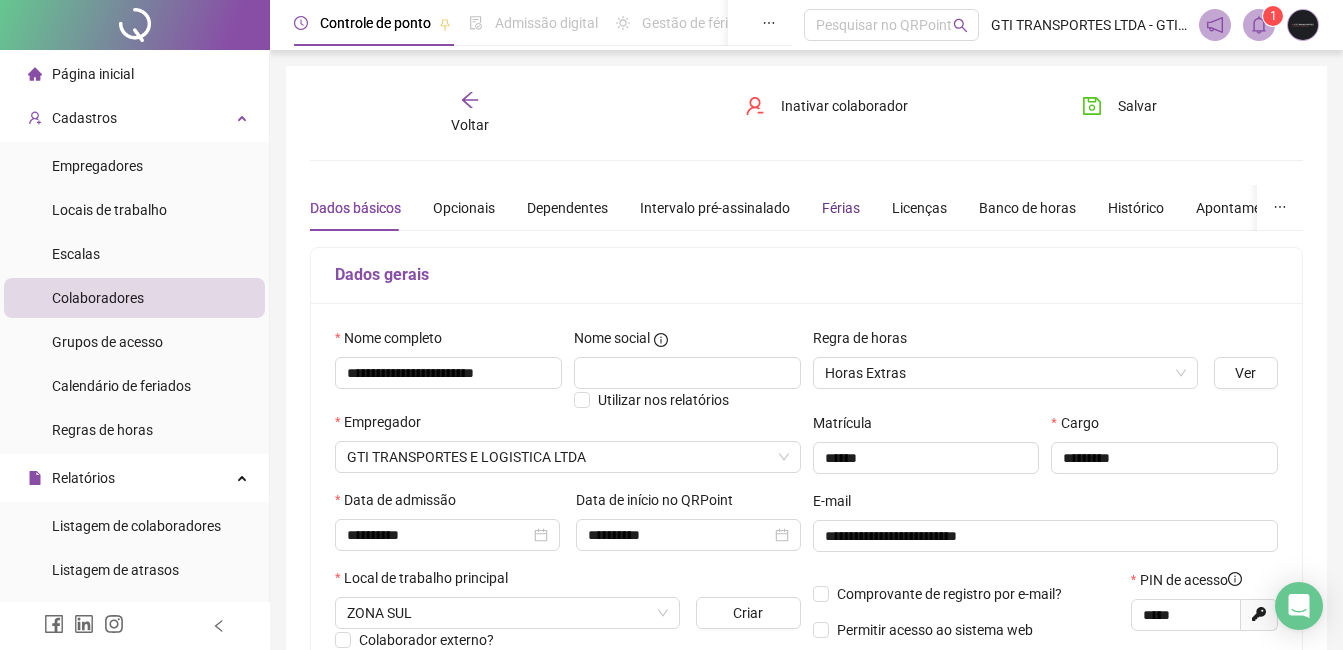 click on "Férias" at bounding box center [841, 208] 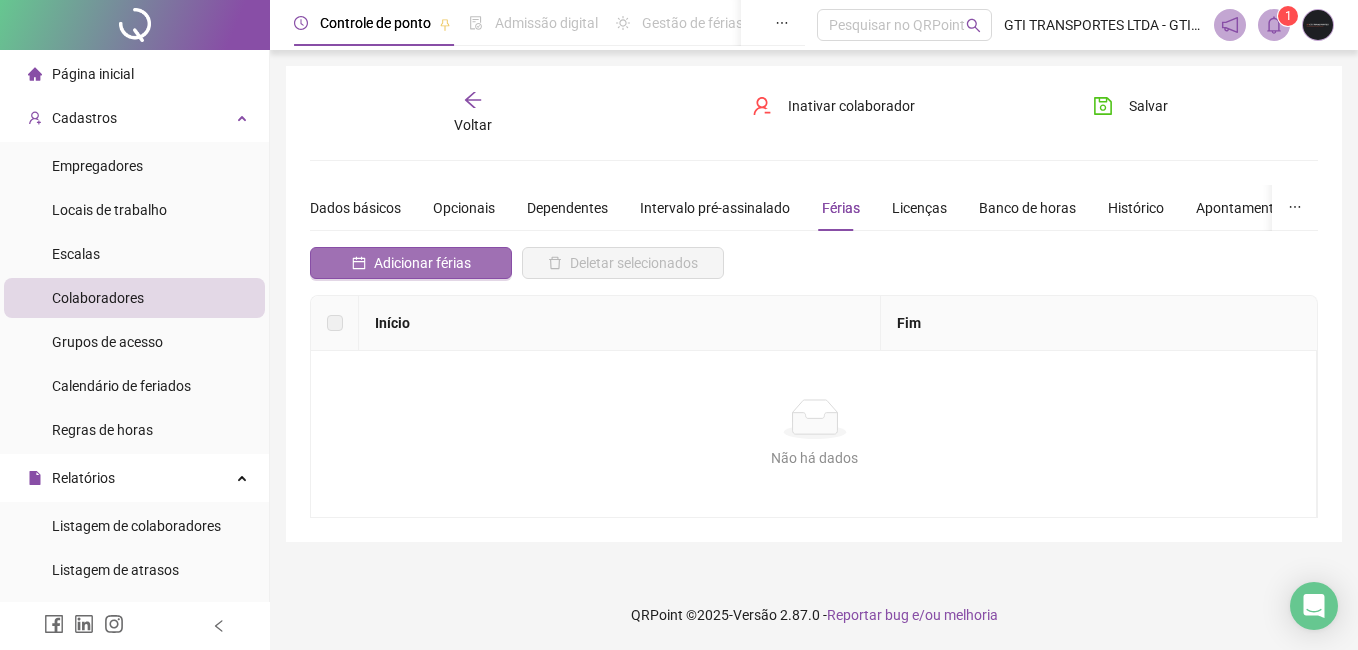 click on "Adicionar férias" at bounding box center [411, 263] 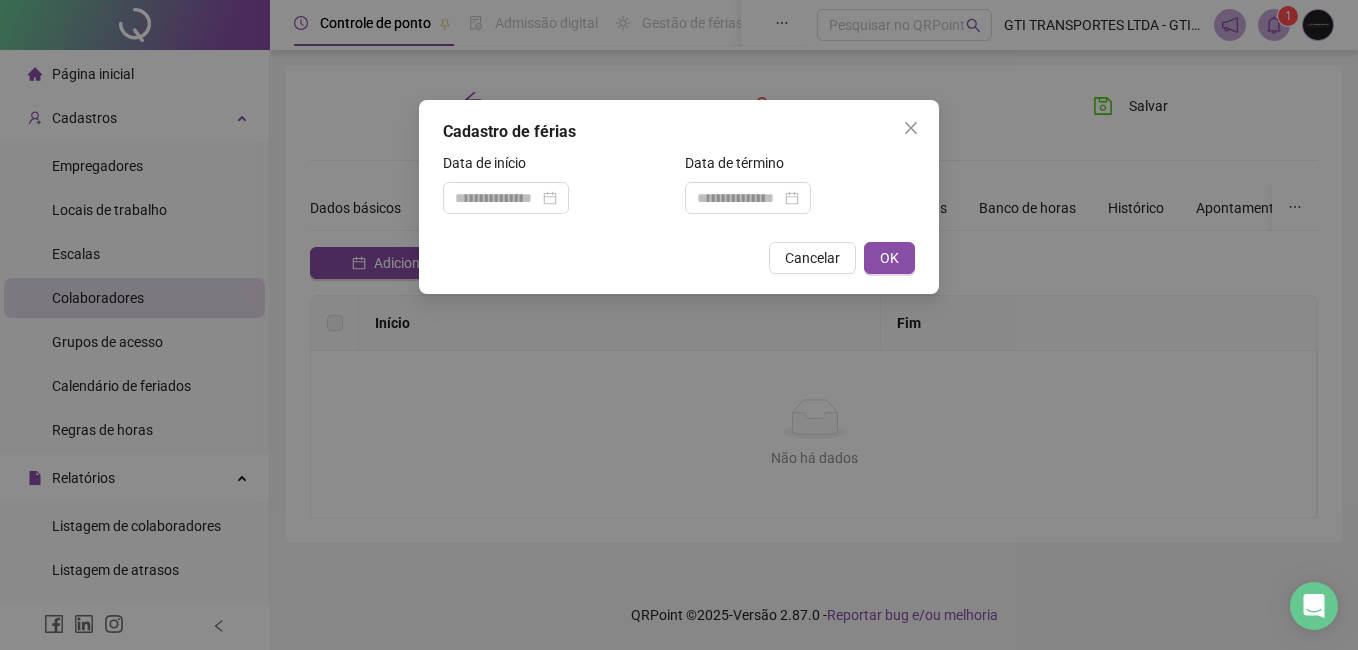 click on "Data de início" at bounding box center (558, 167) 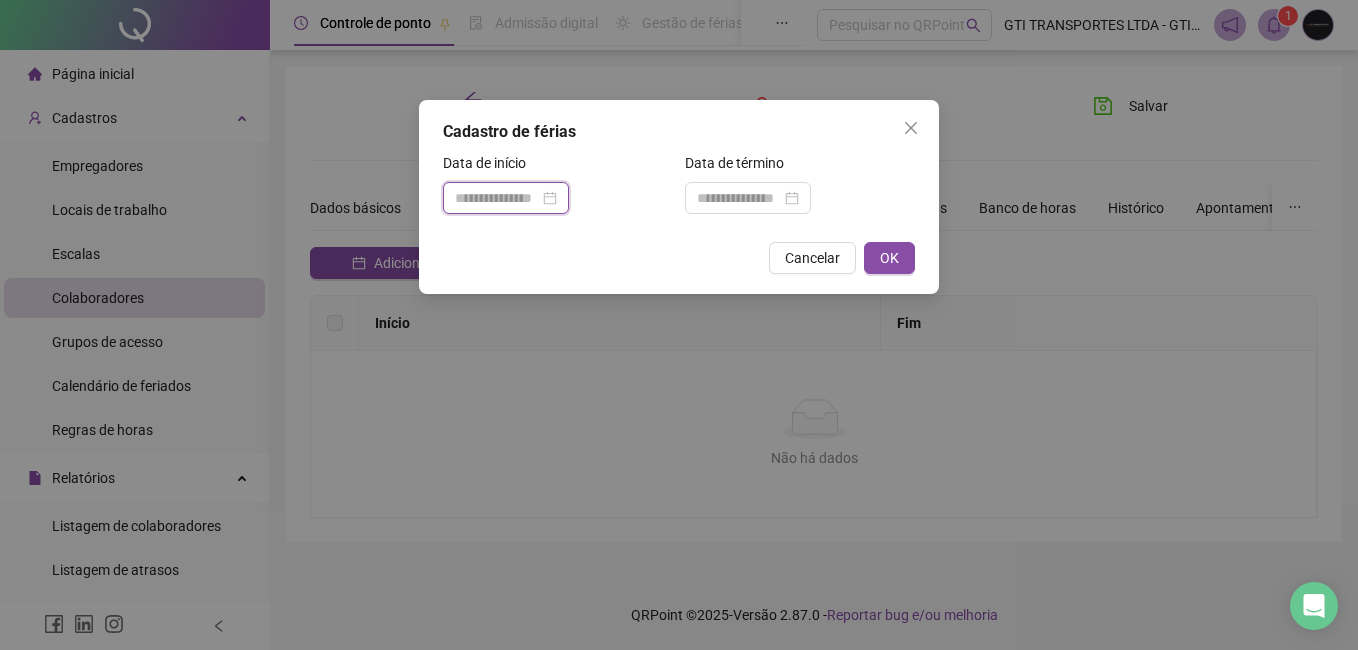 click at bounding box center [497, 198] 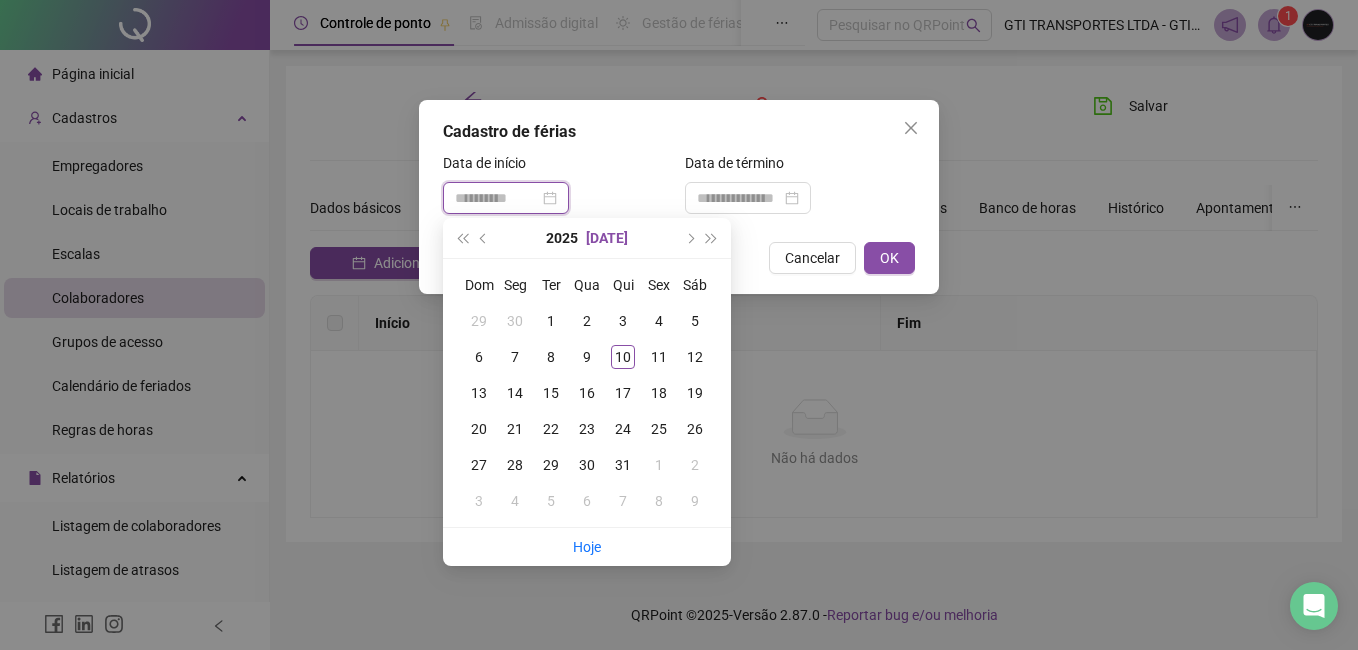 type on "**********" 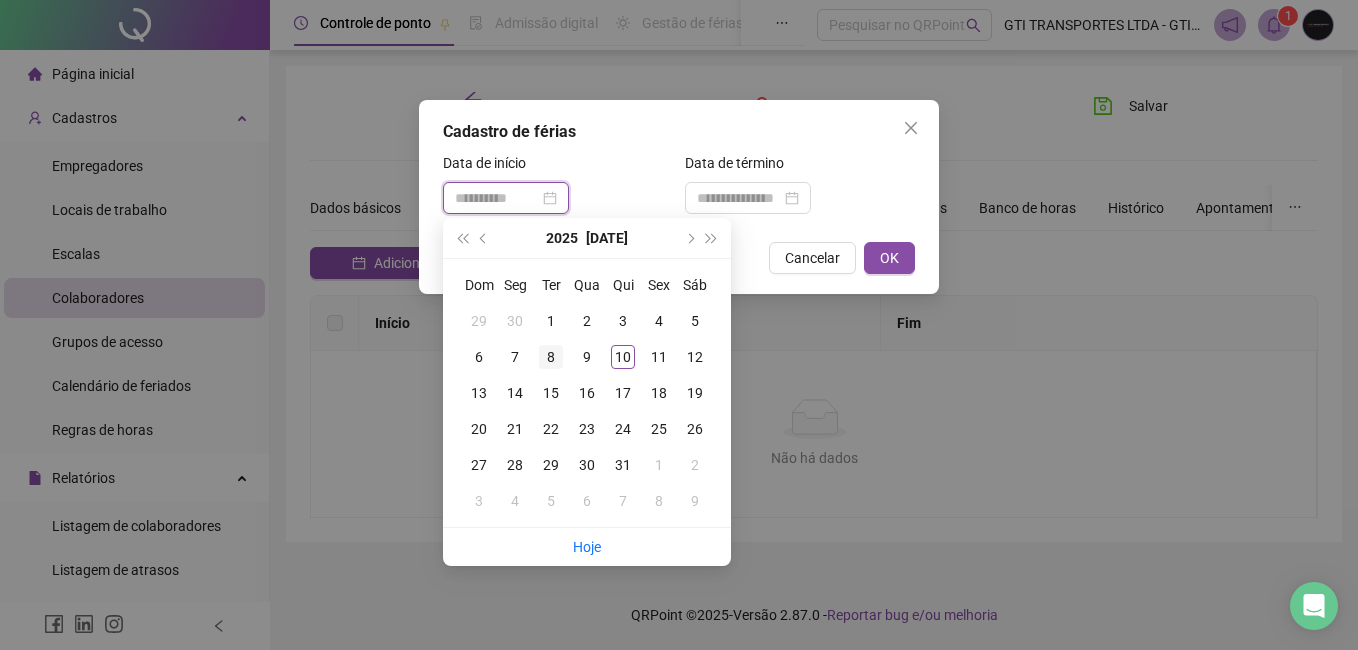 type on "**********" 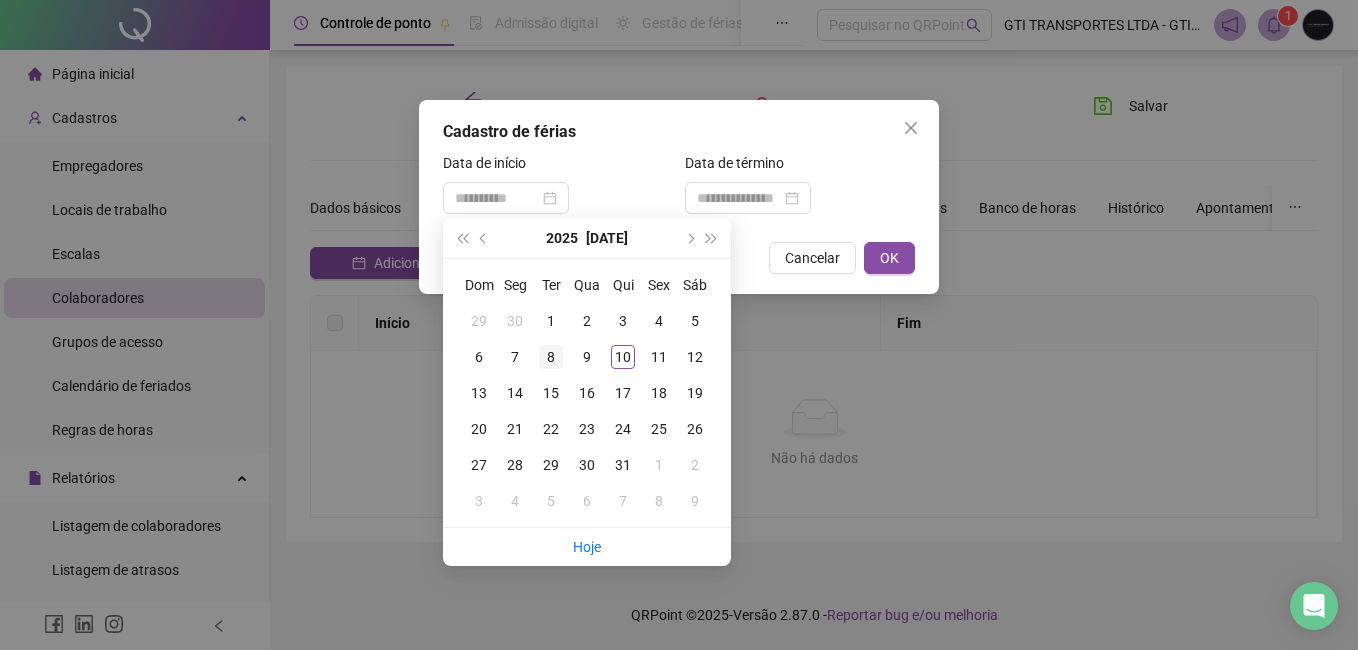 click on "8" at bounding box center [551, 357] 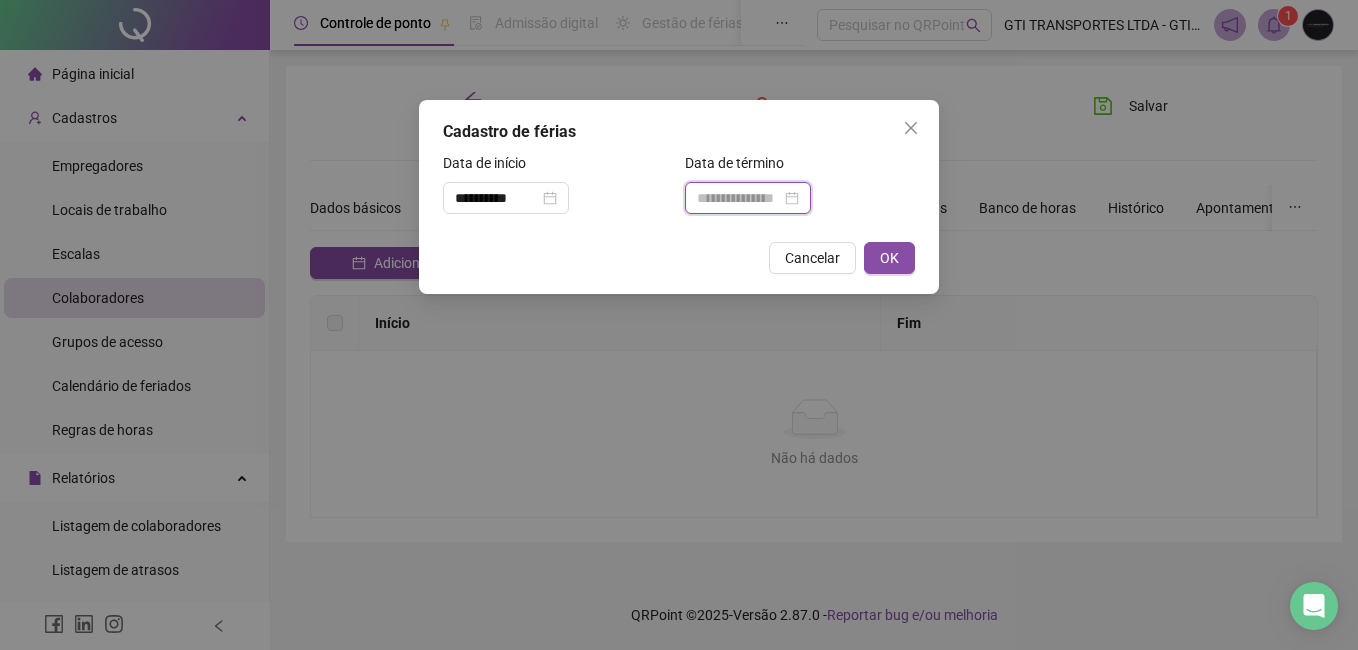 click at bounding box center [739, 198] 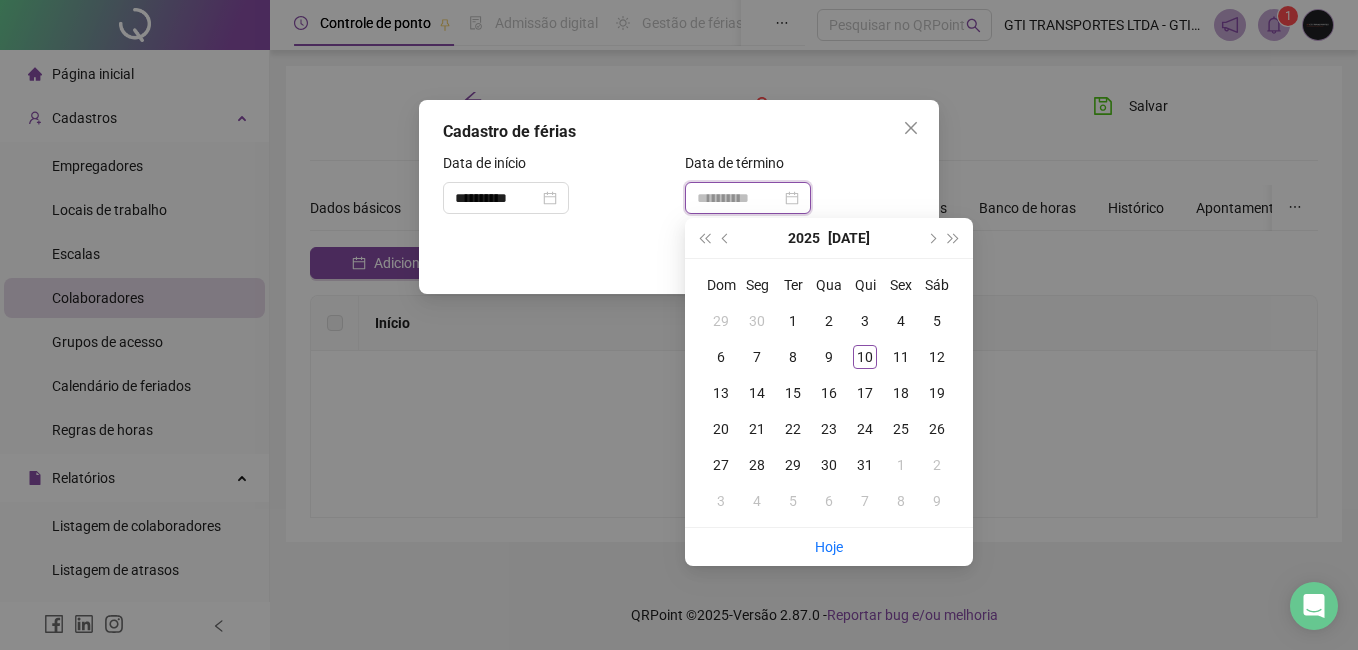 type on "**********" 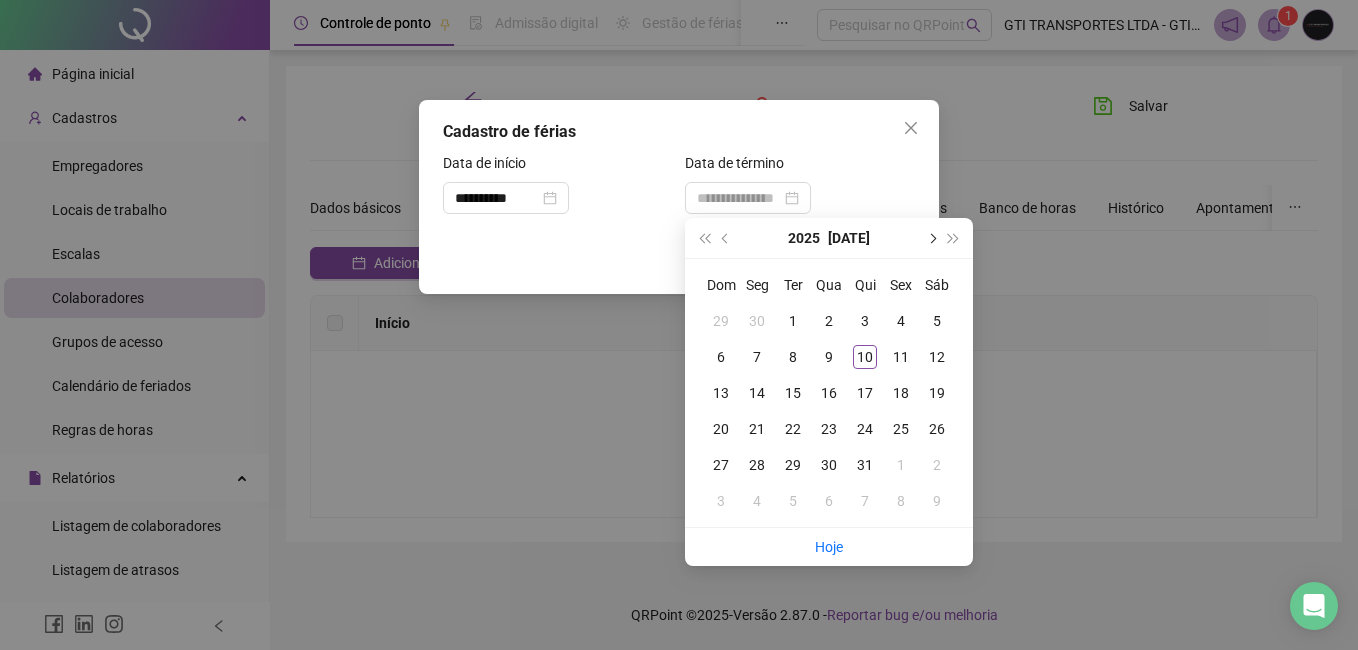 click at bounding box center (931, 238) 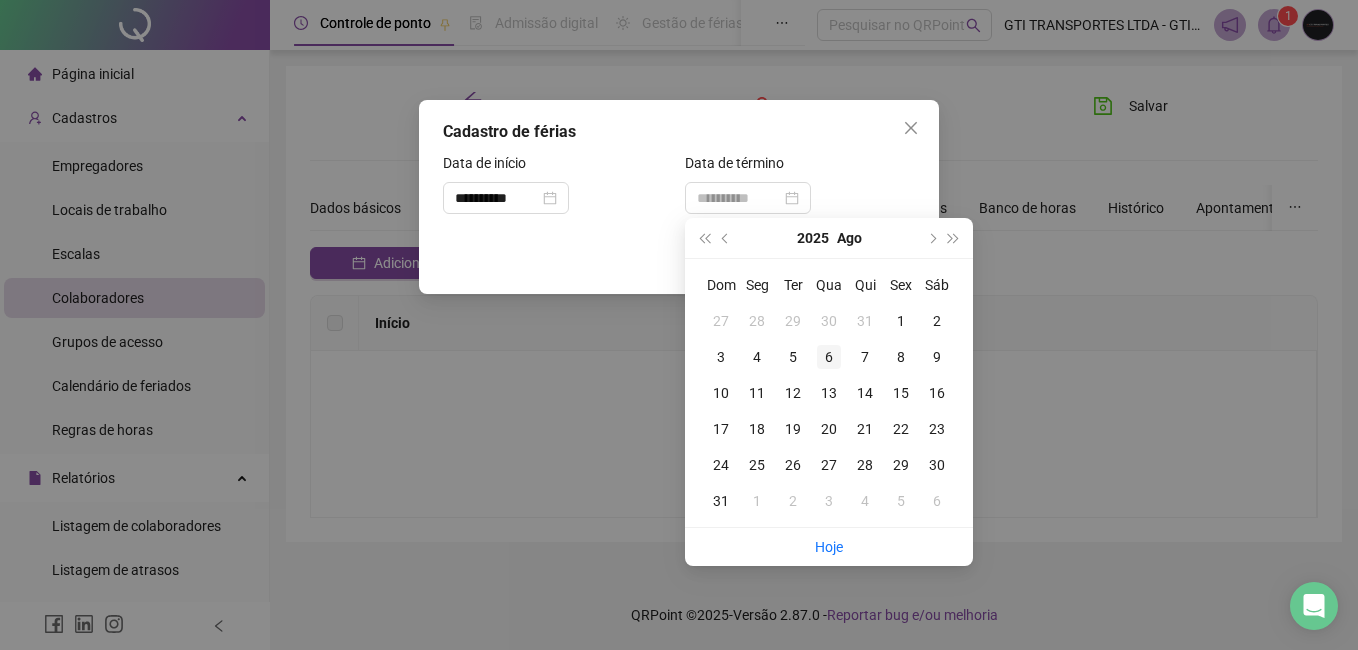 type on "**********" 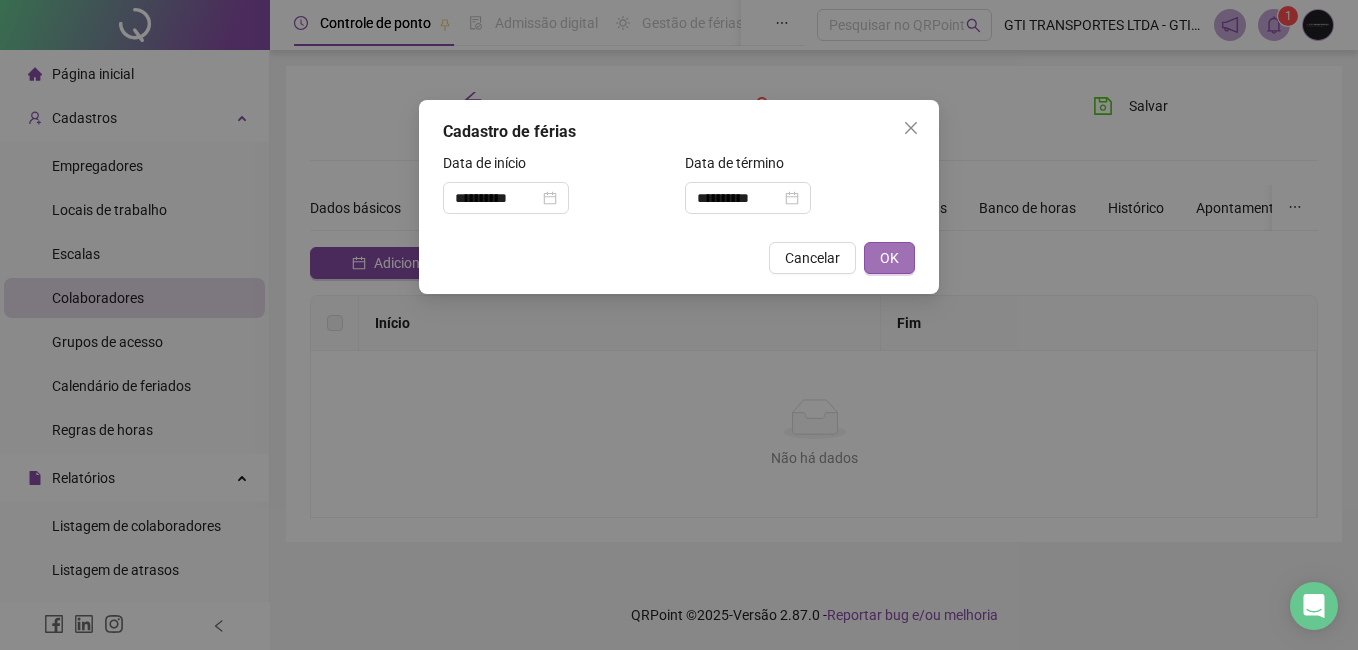 click on "OK" at bounding box center [889, 258] 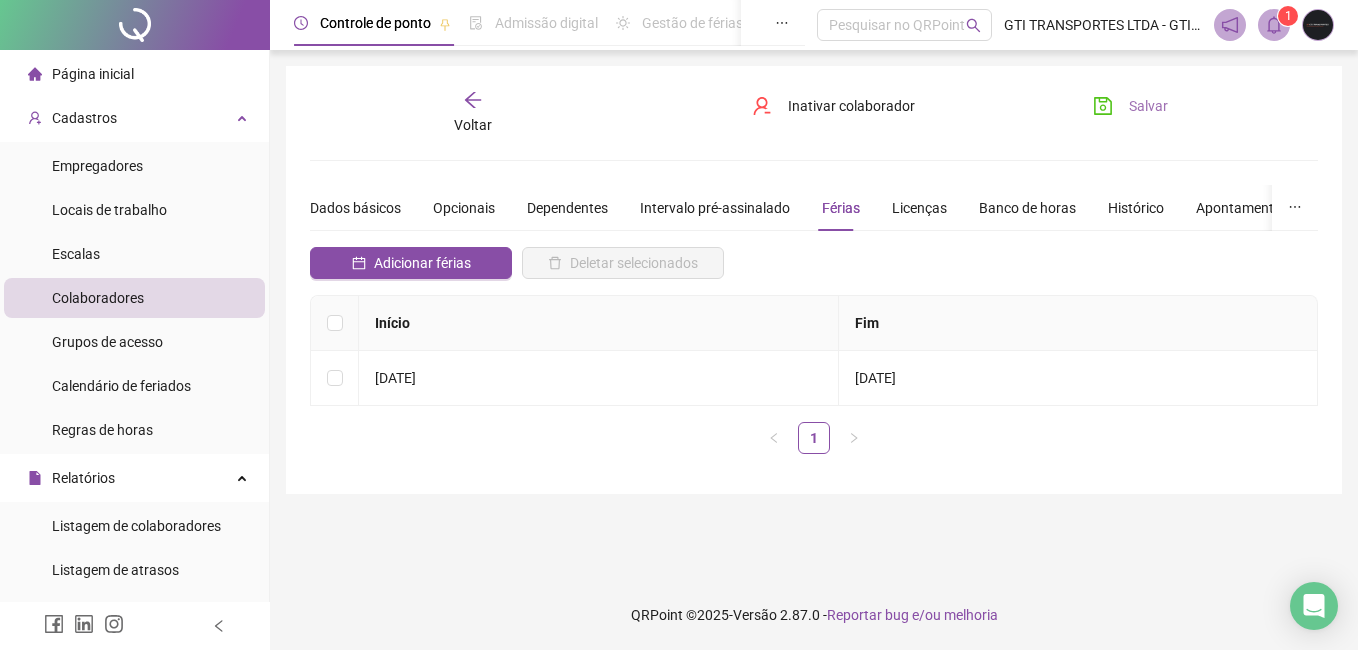 click on "Salvar" at bounding box center (1130, 106) 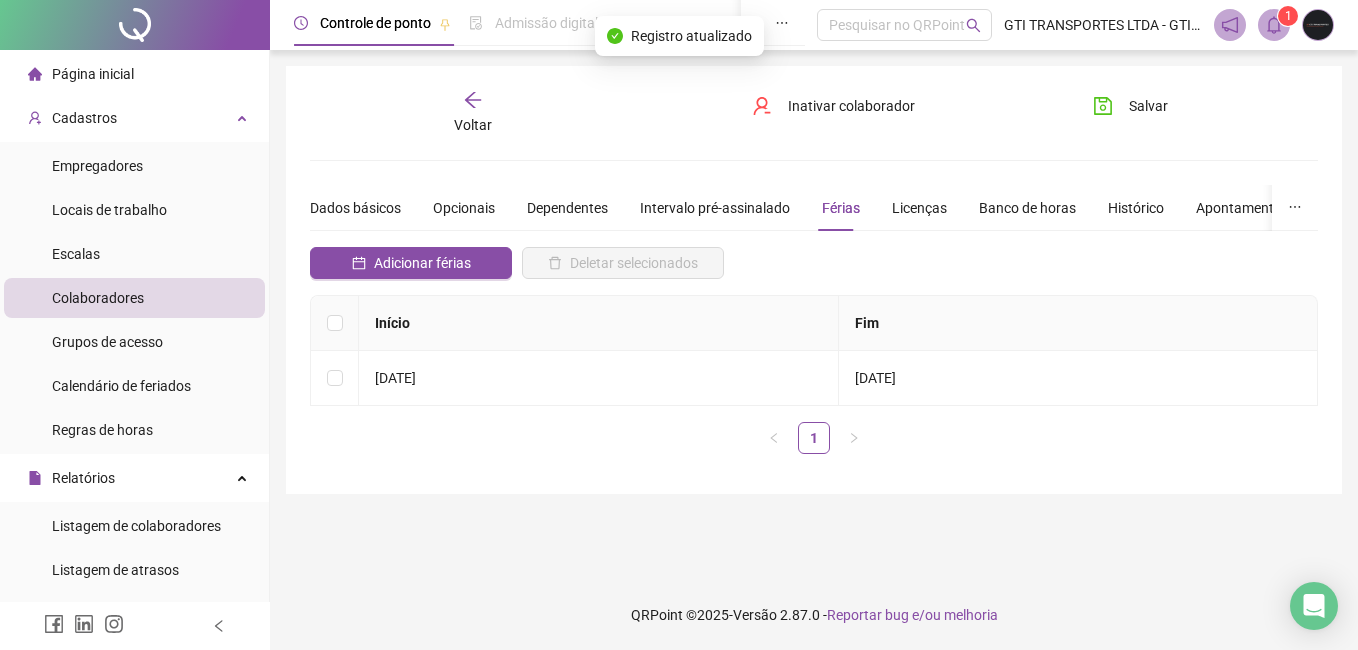 click on "Voltar" at bounding box center (473, 125) 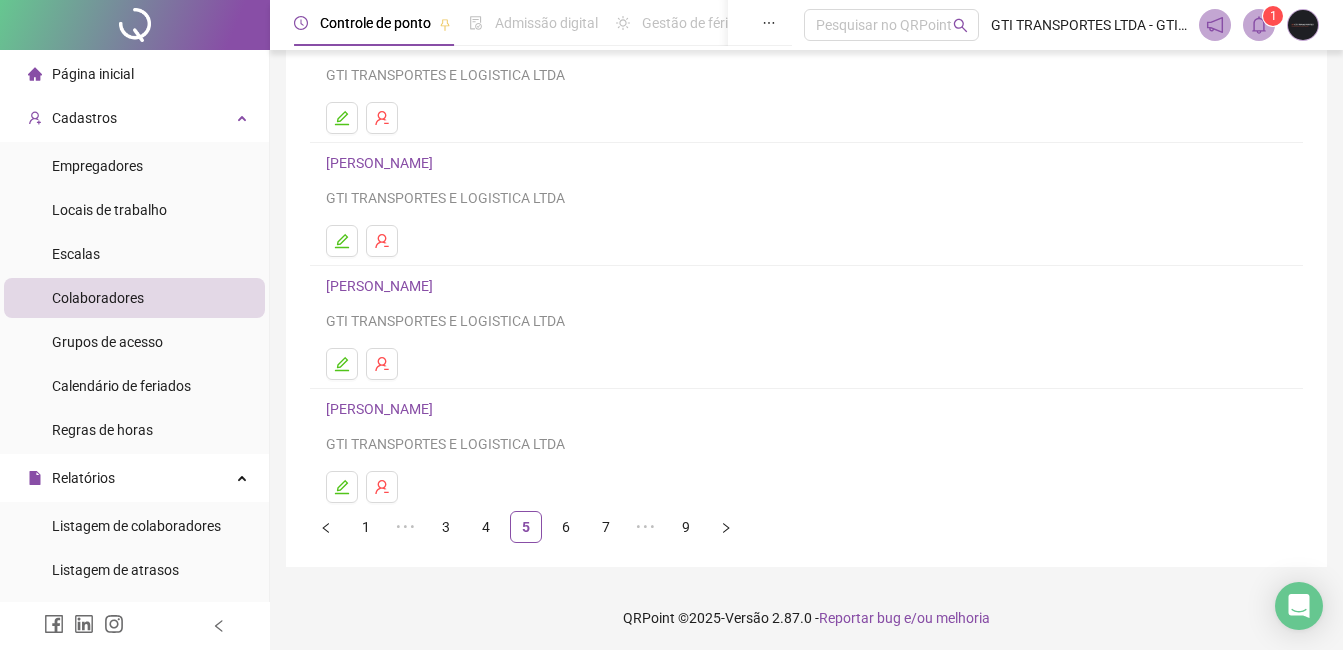 scroll, scrollTop: 317, scrollLeft: 0, axis: vertical 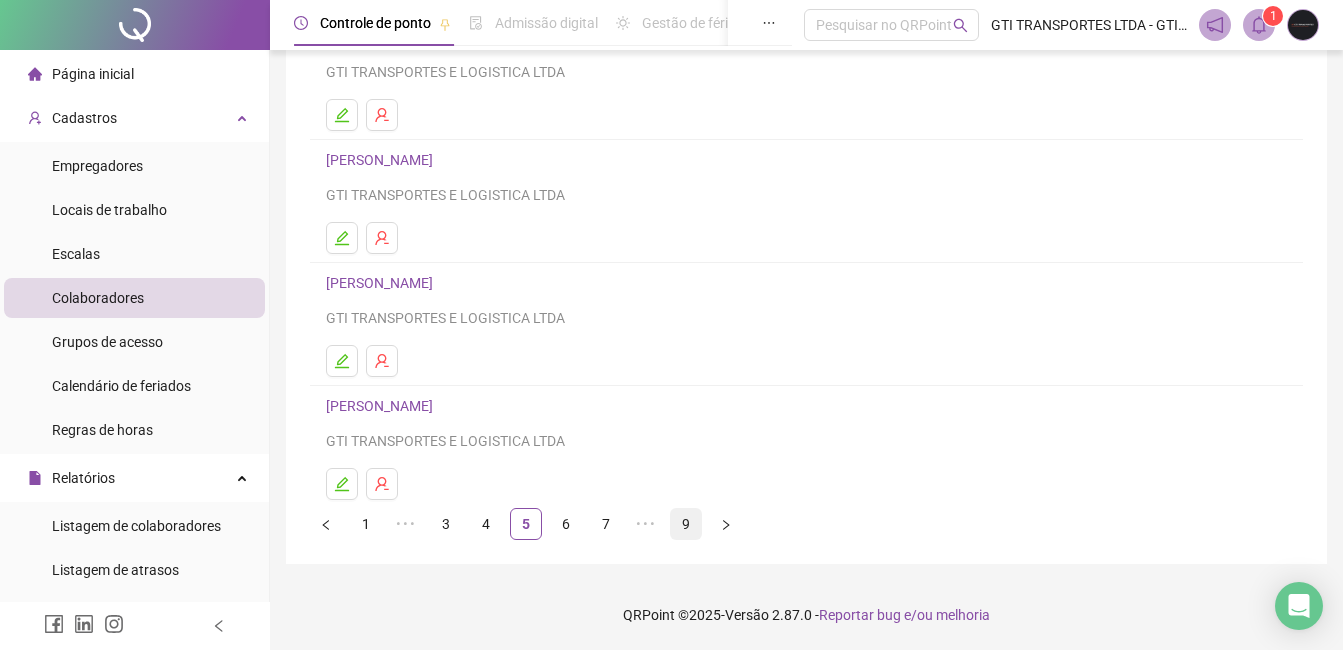 click on "9" at bounding box center [686, 524] 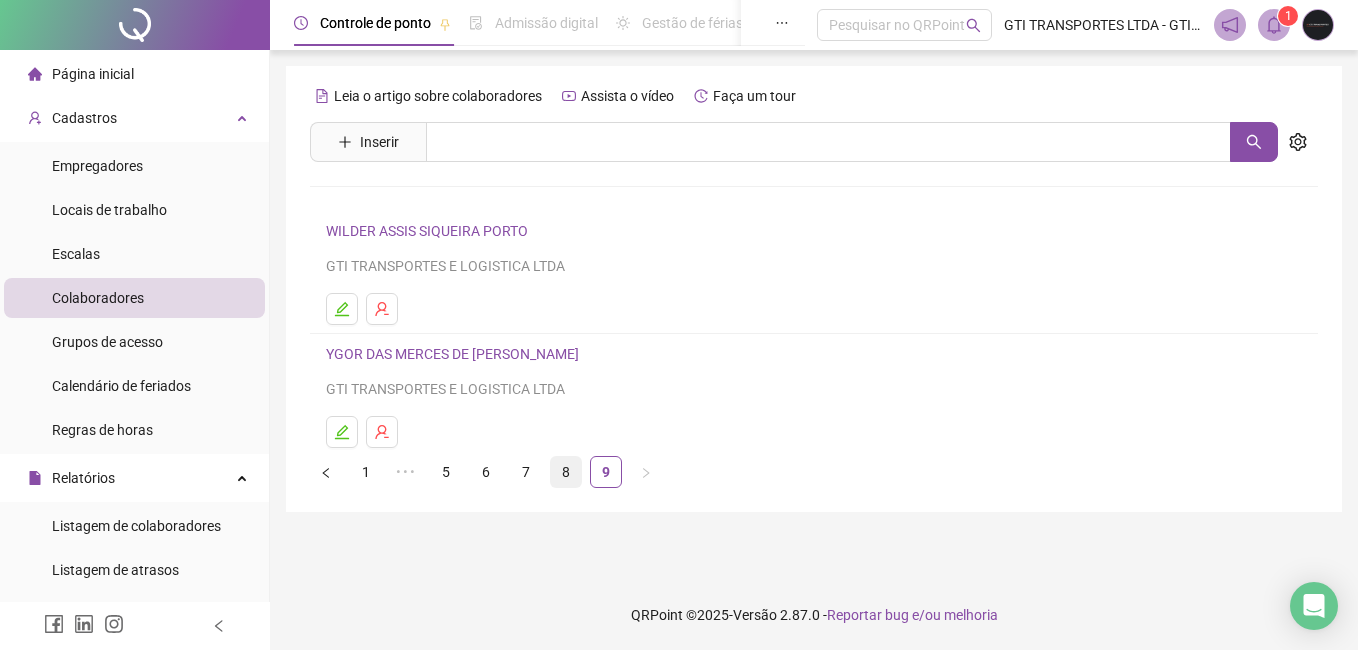click on "8" at bounding box center (566, 472) 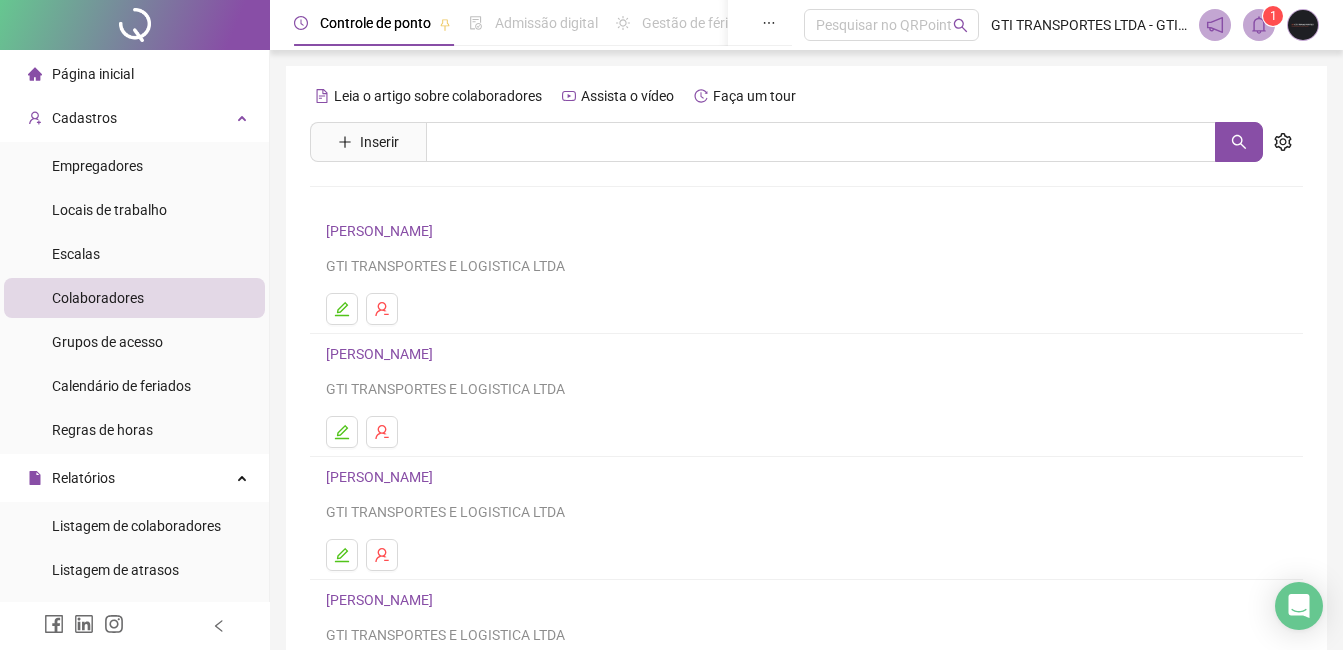 type 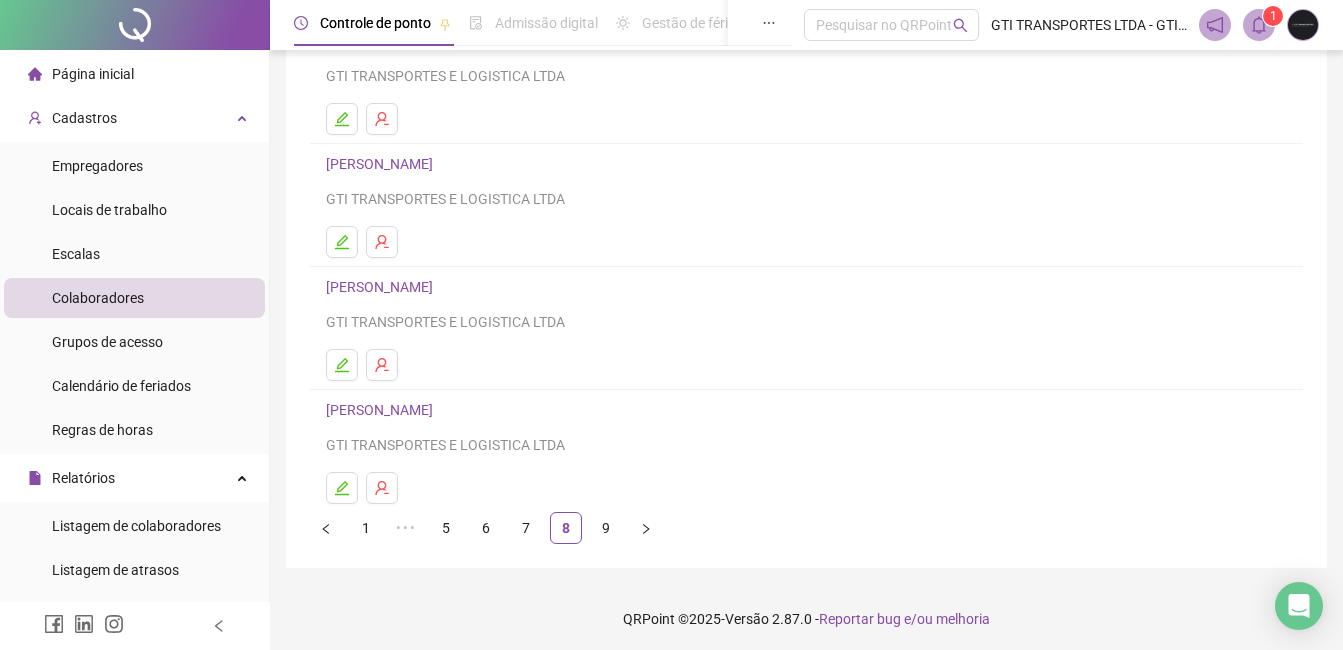 scroll, scrollTop: 317, scrollLeft: 0, axis: vertical 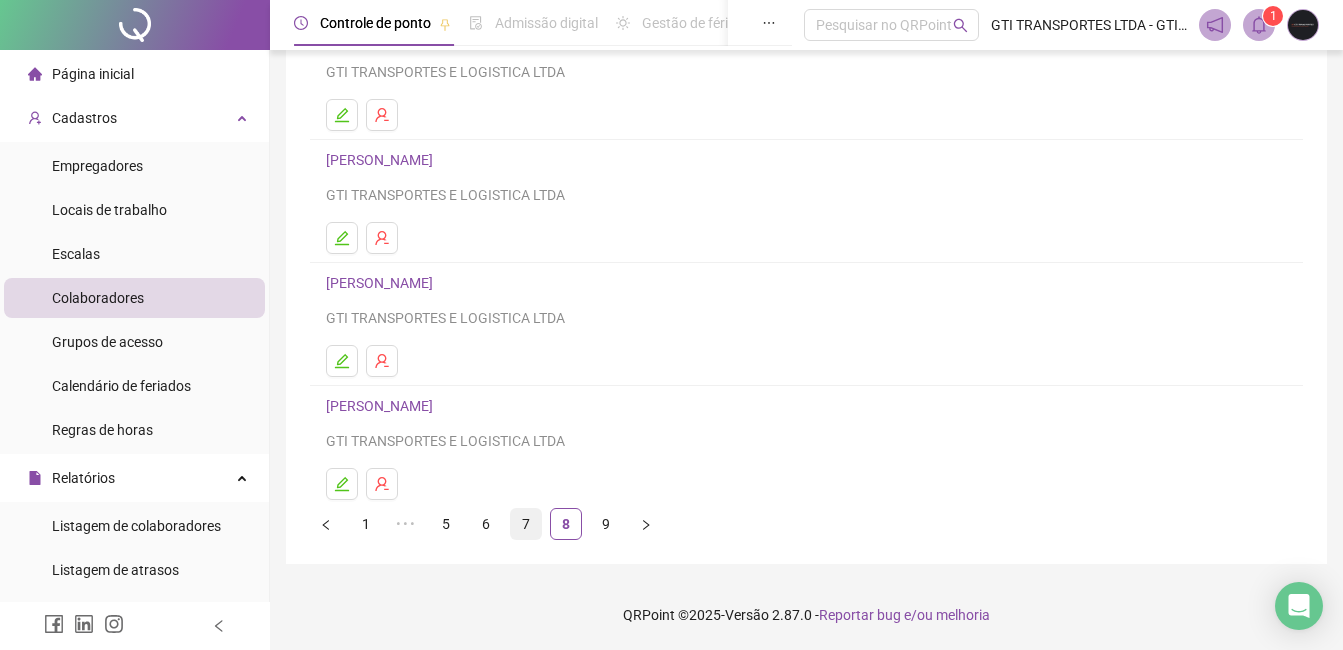 click on "7" at bounding box center (526, 524) 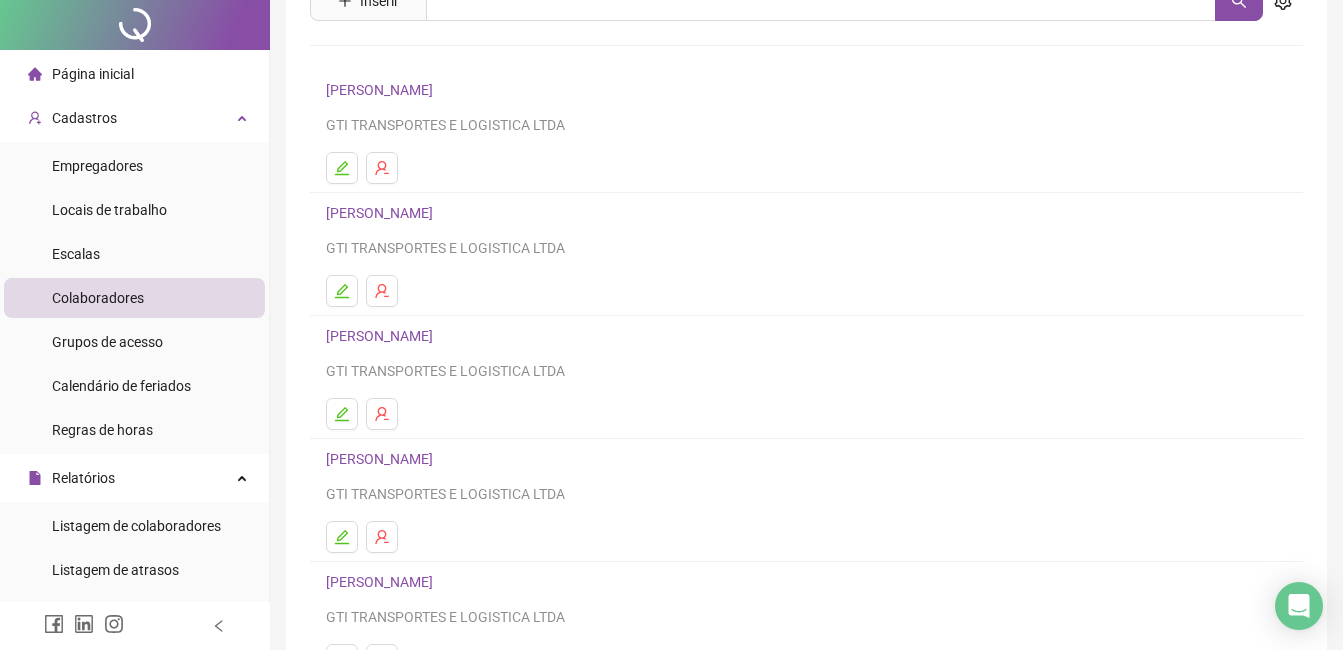 scroll, scrollTop: 317, scrollLeft: 0, axis: vertical 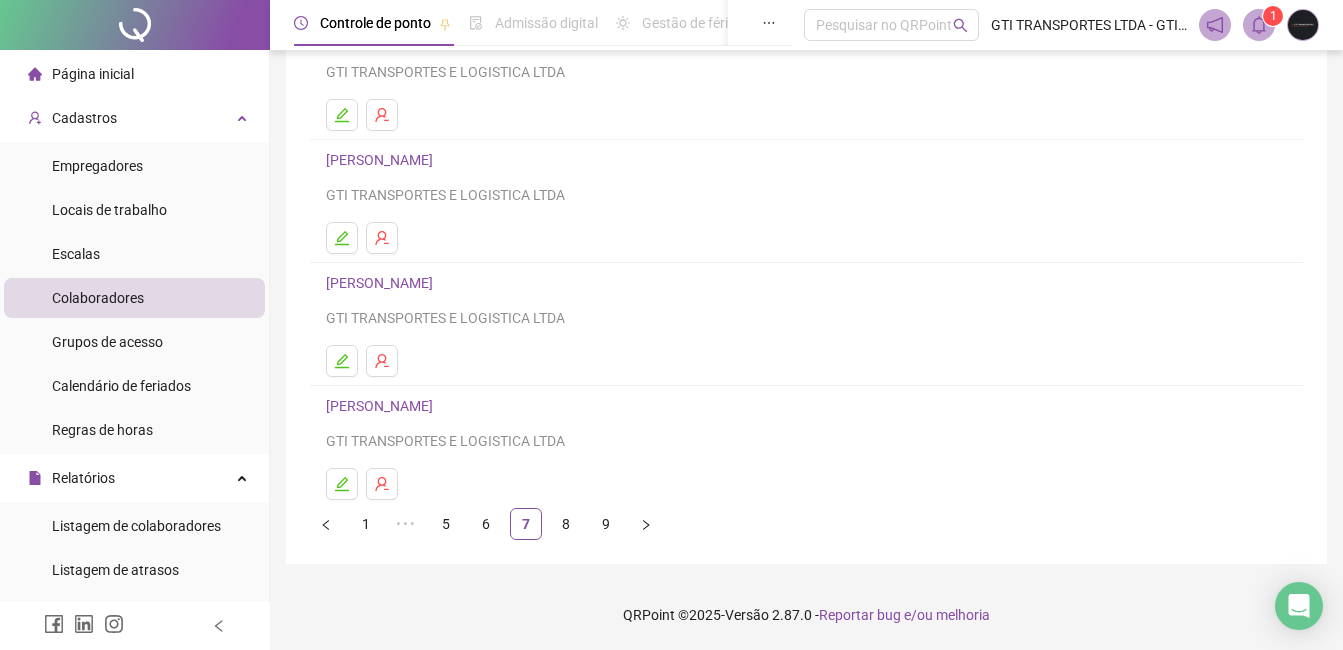 click on "[PERSON_NAME]" at bounding box center (382, 406) 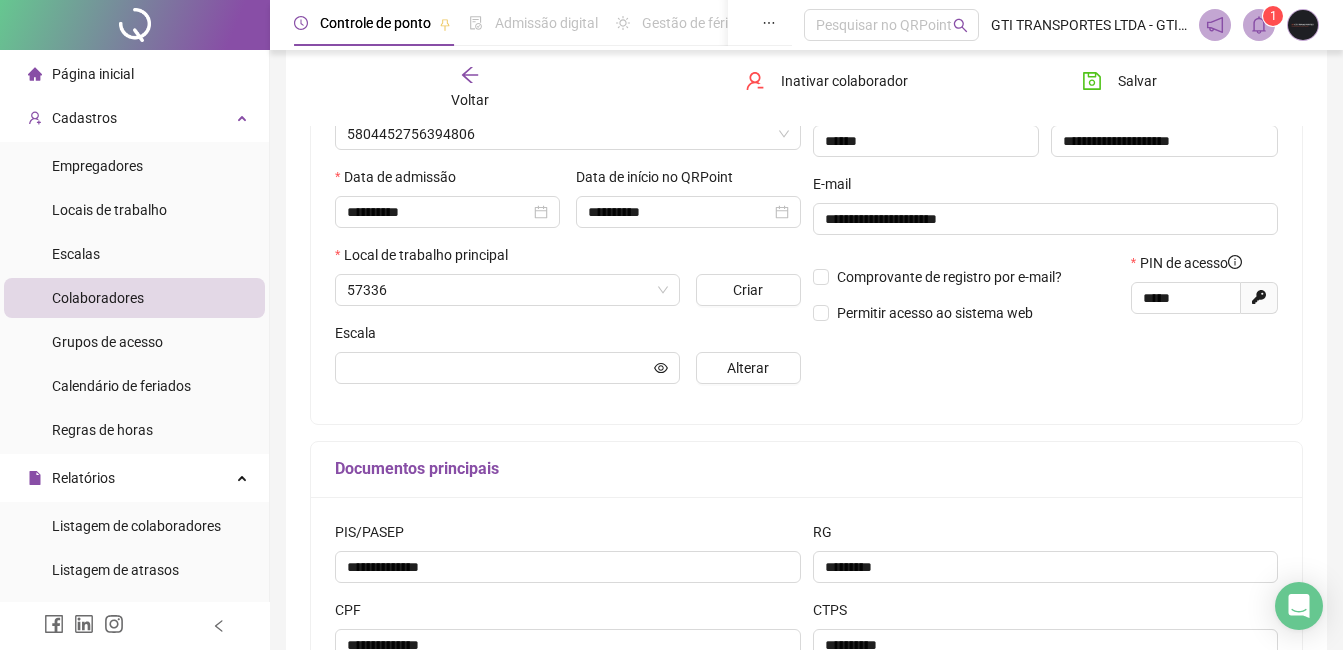 scroll, scrollTop: 327, scrollLeft: 0, axis: vertical 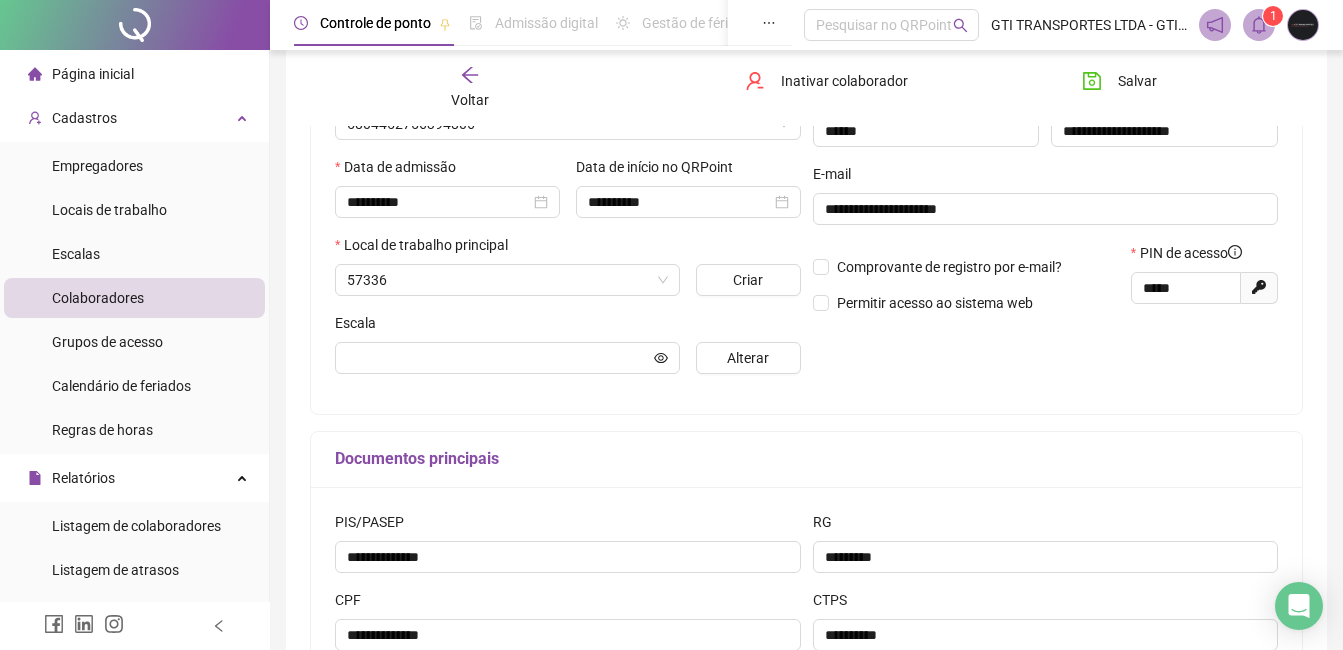 type on "**********" 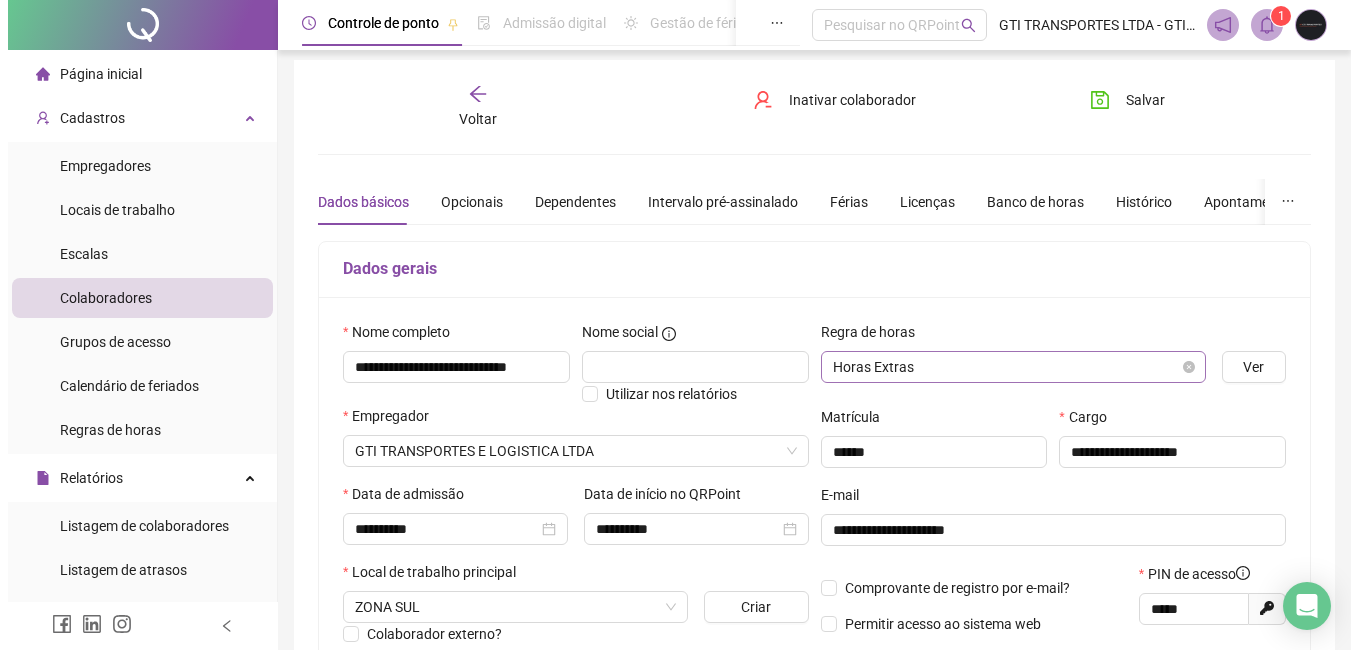 scroll, scrollTop: 0, scrollLeft: 0, axis: both 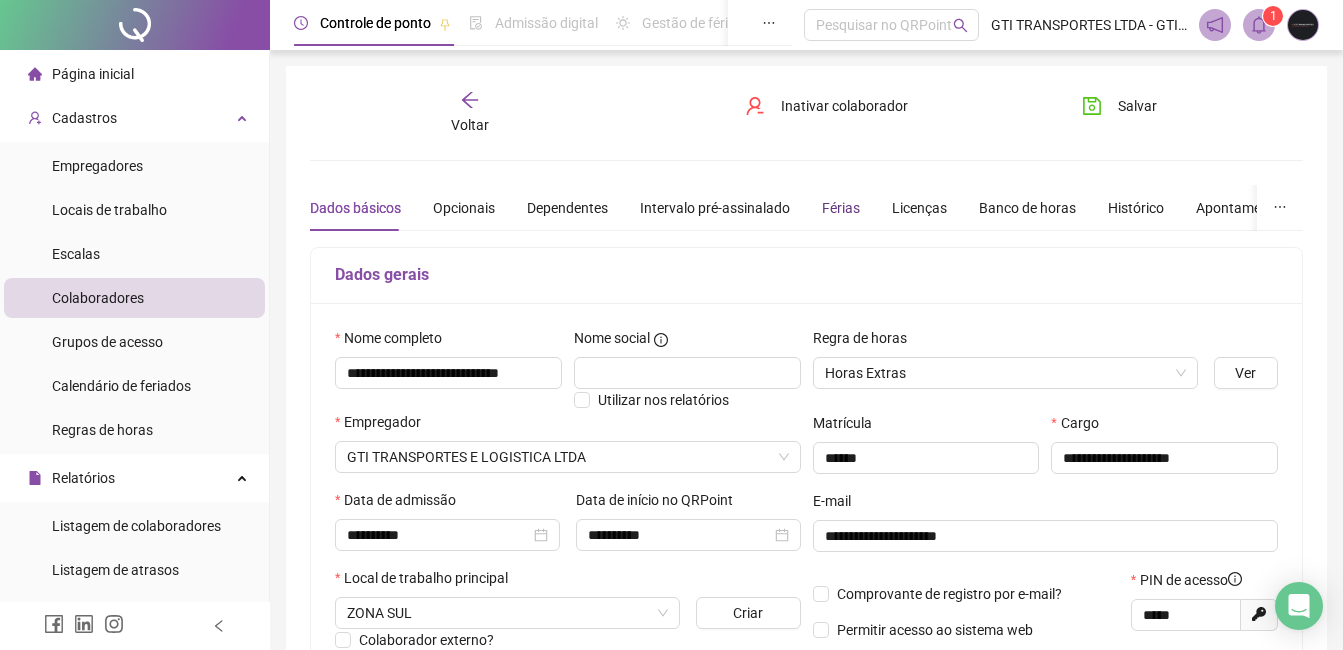 click on "Férias" at bounding box center (841, 208) 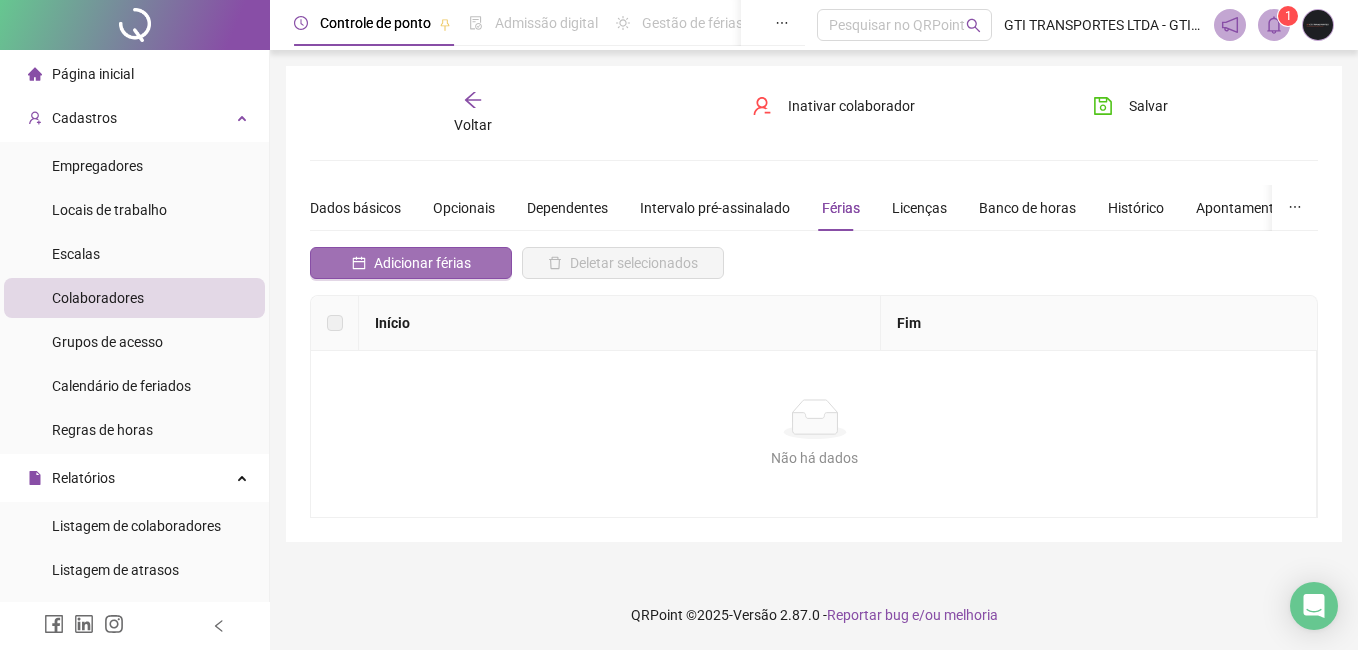 click on "Adicionar férias" at bounding box center (422, 263) 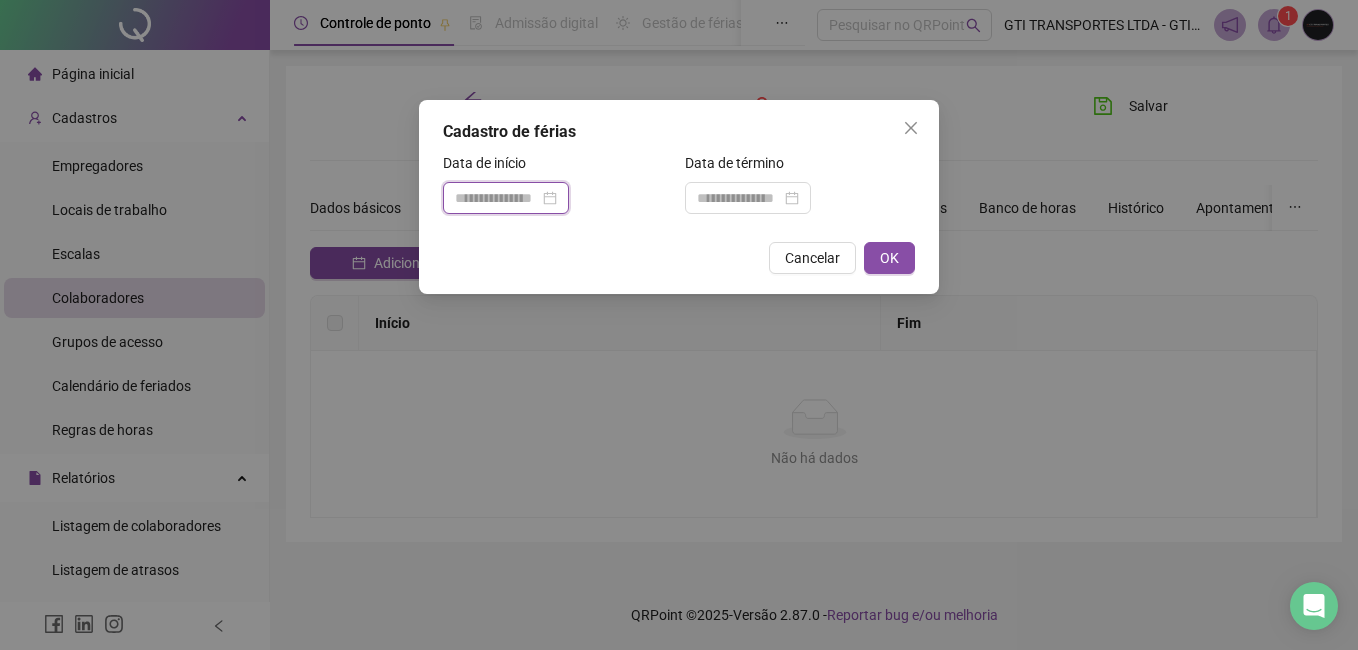 click at bounding box center (497, 198) 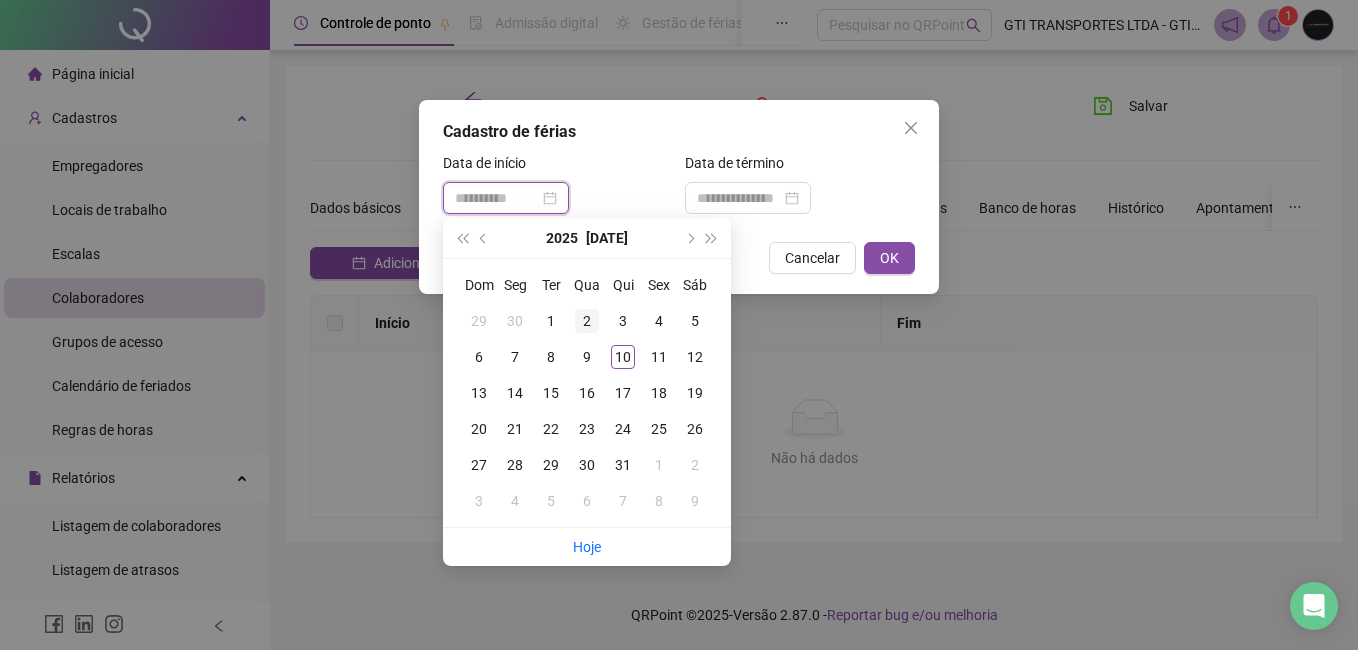type on "**********" 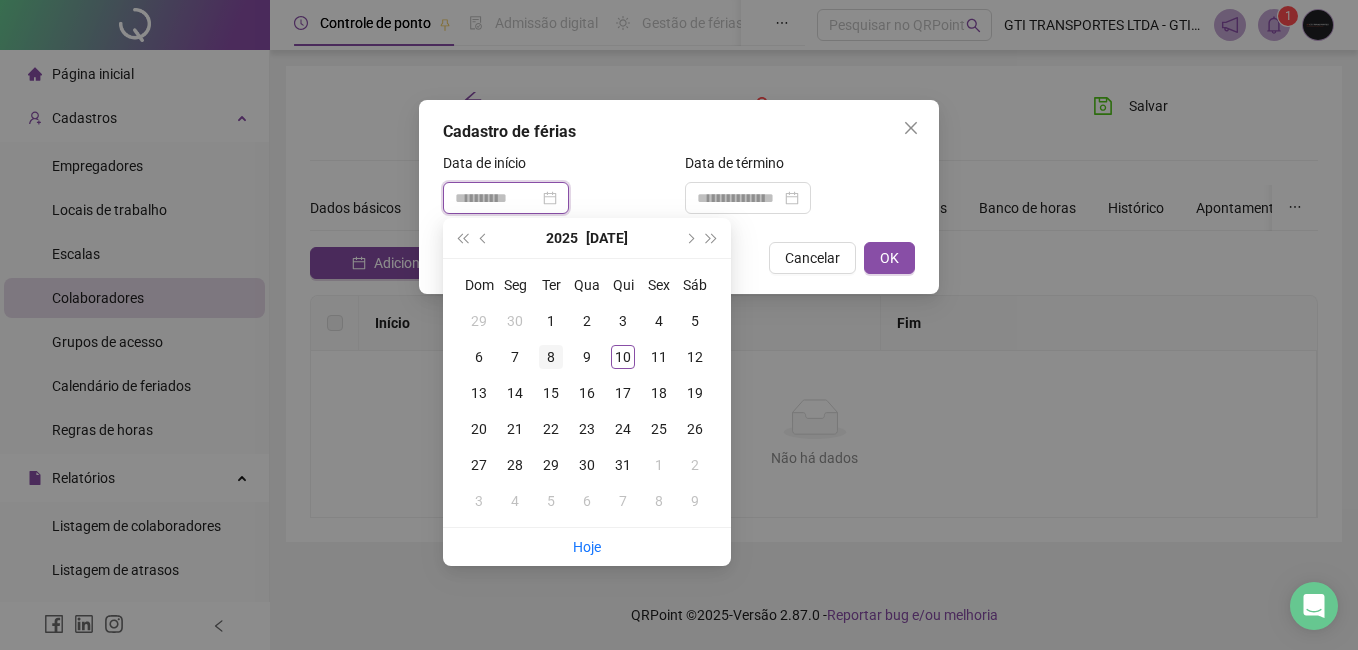 type on "**********" 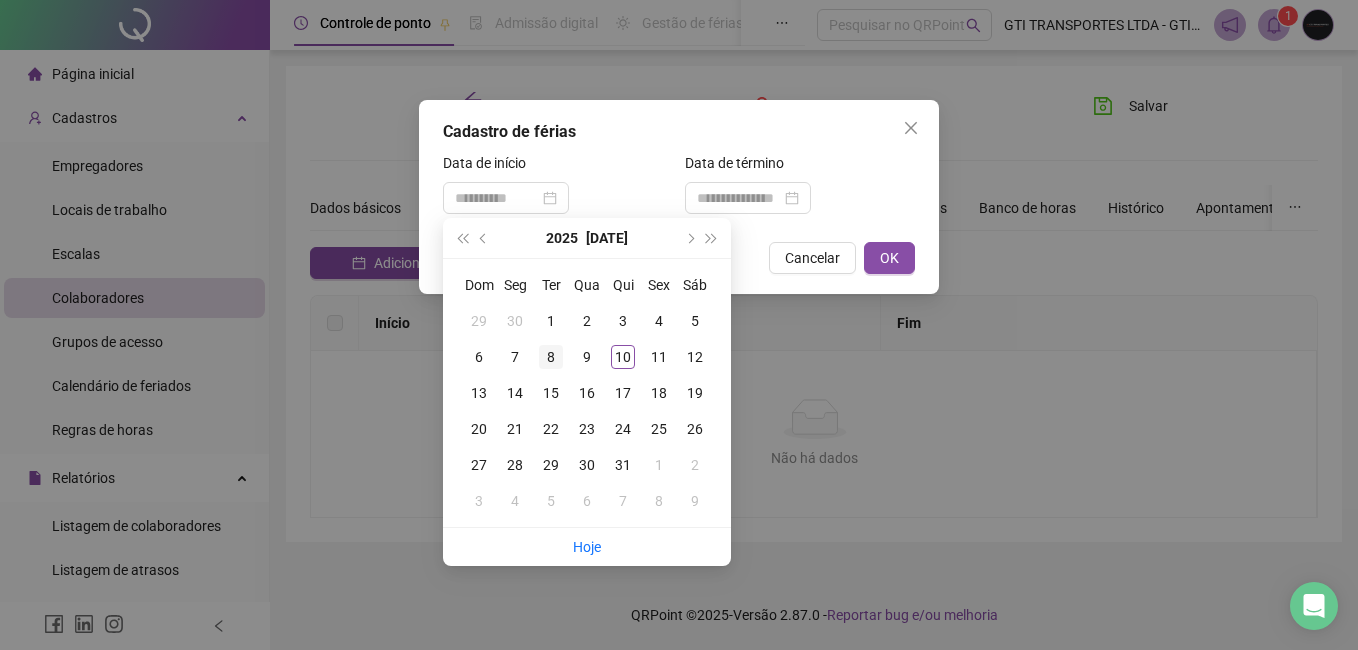 click on "8" at bounding box center [551, 357] 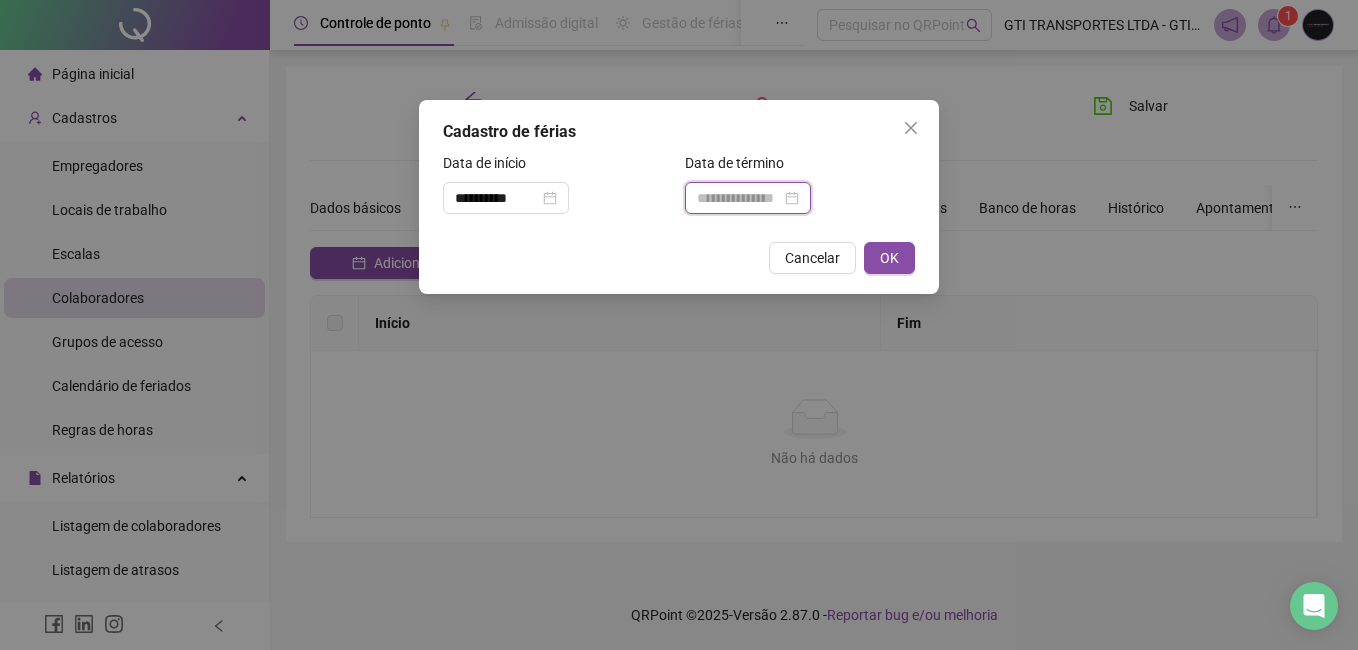 click at bounding box center (739, 198) 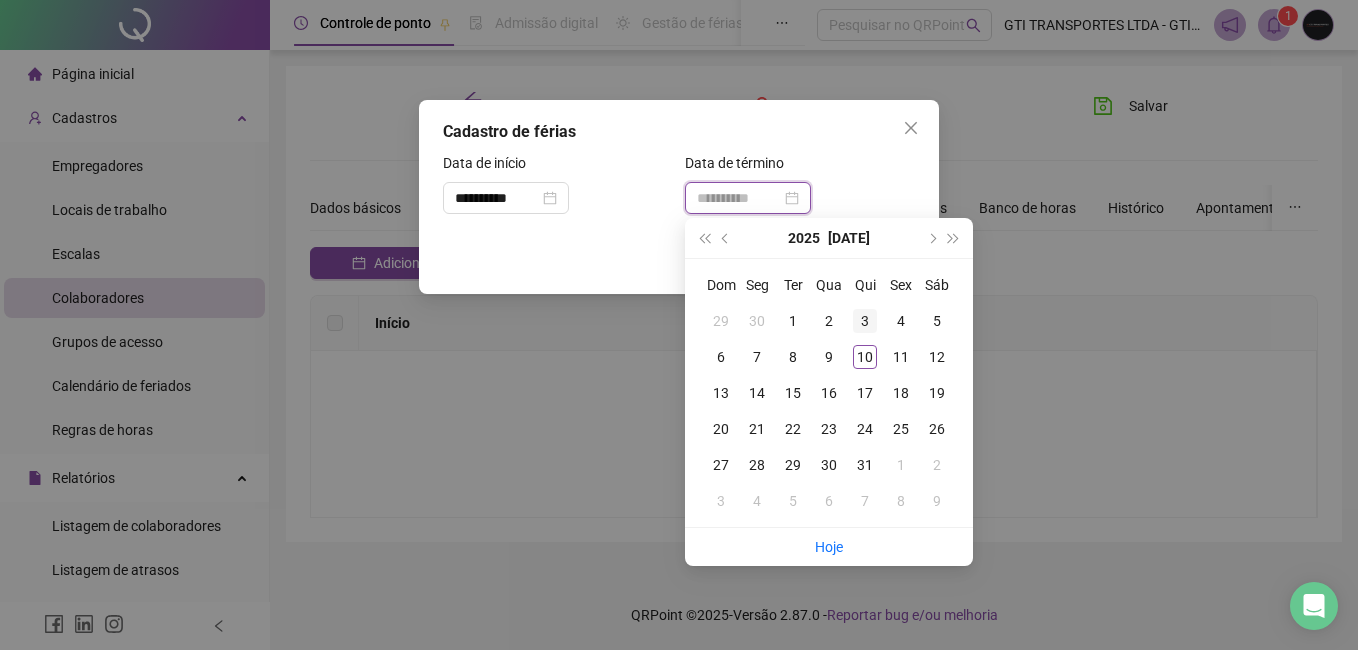 type on "**********" 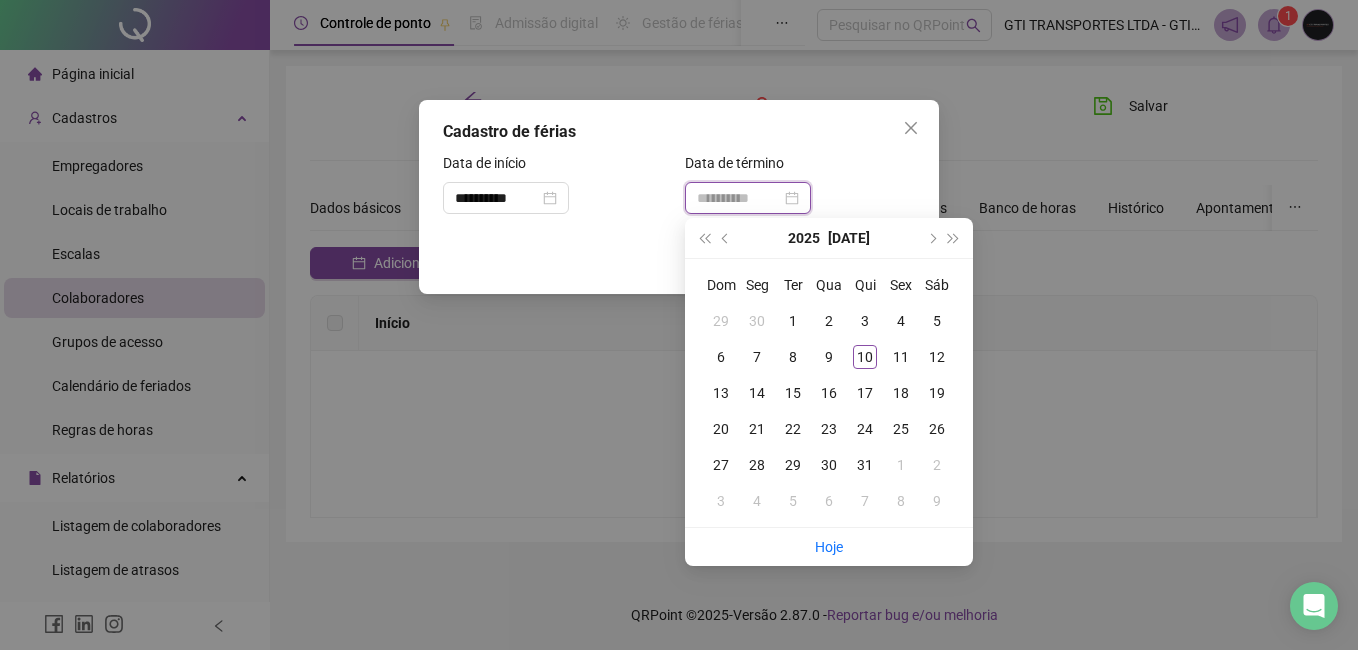 type on "**********" 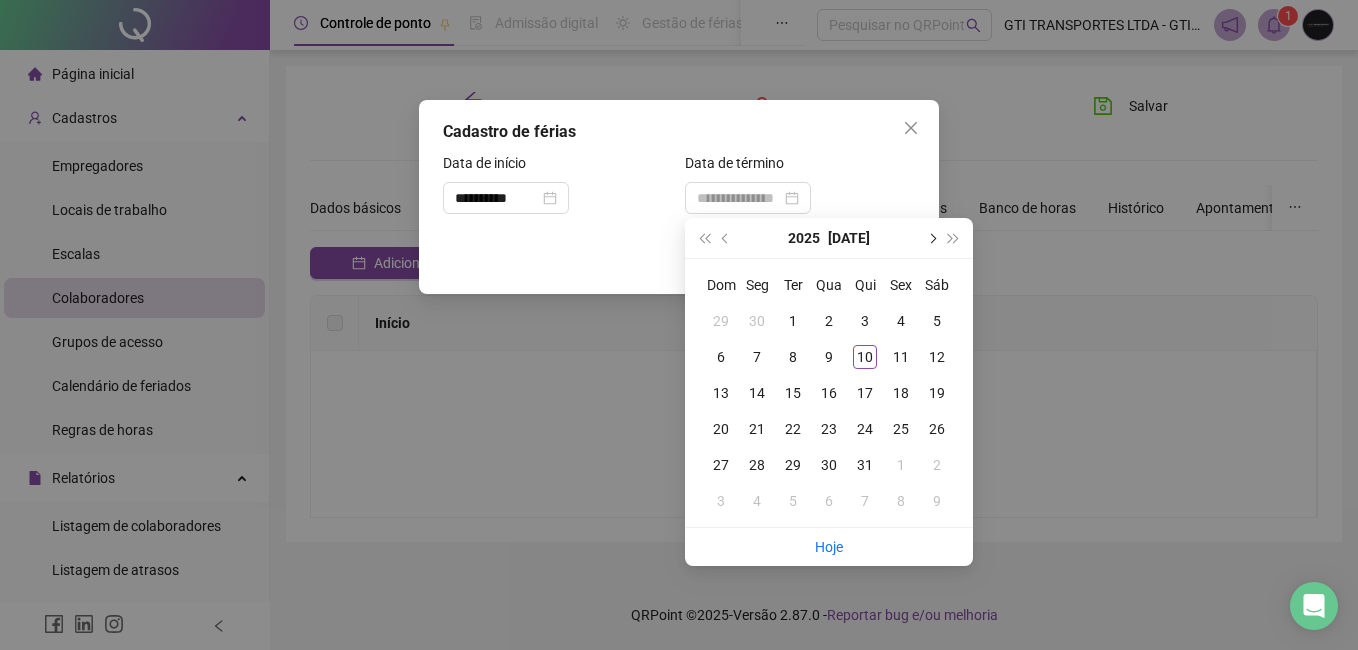 click at bounding box center [931, 238] 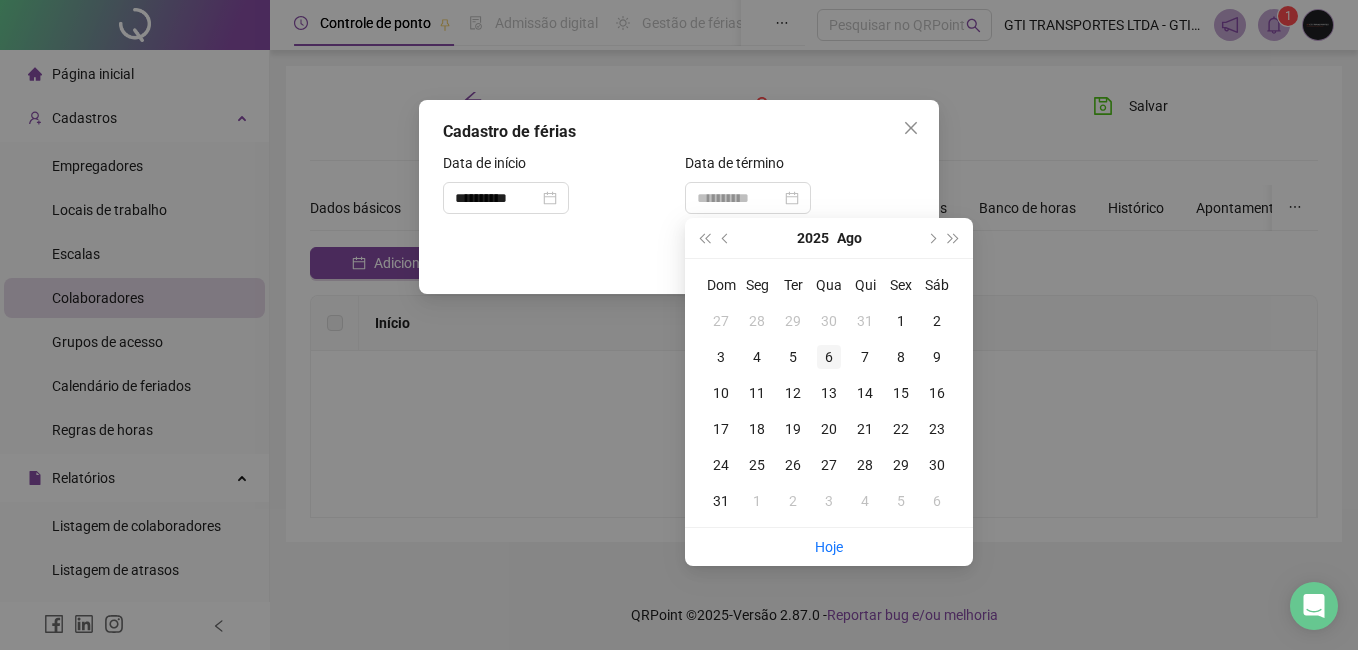 type on "**********" 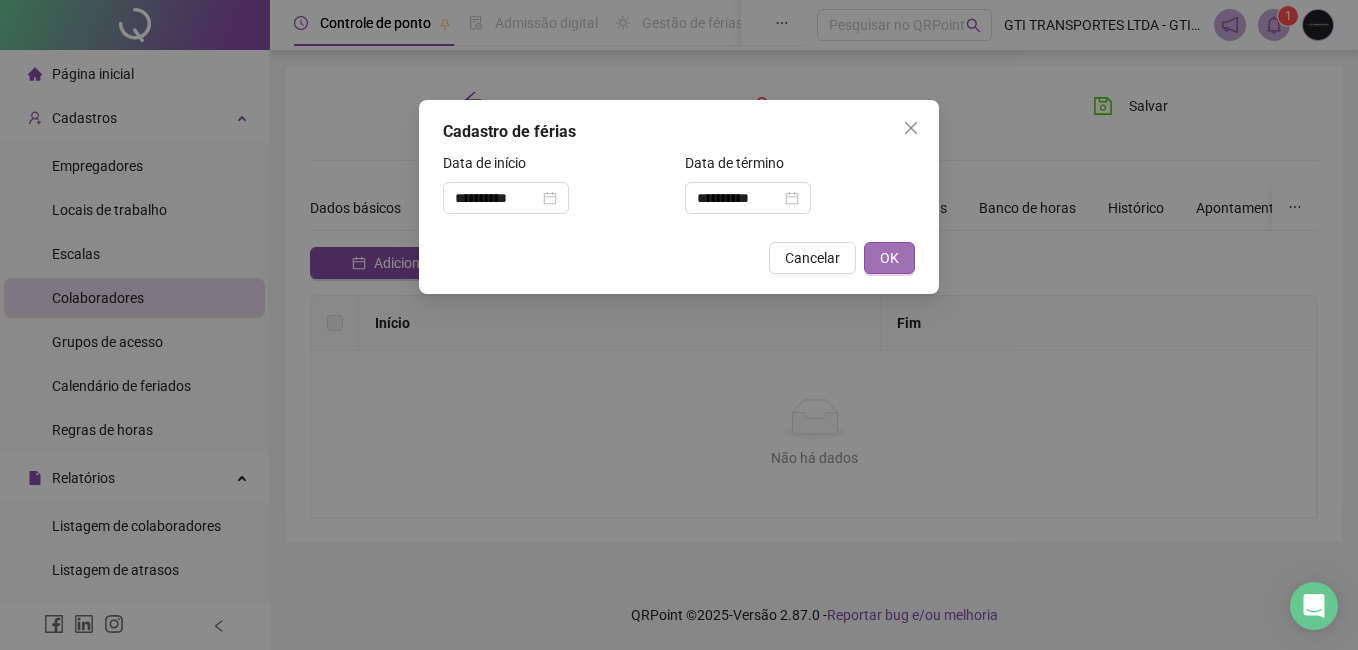 click on "OK" at bounding box center (889, 258) 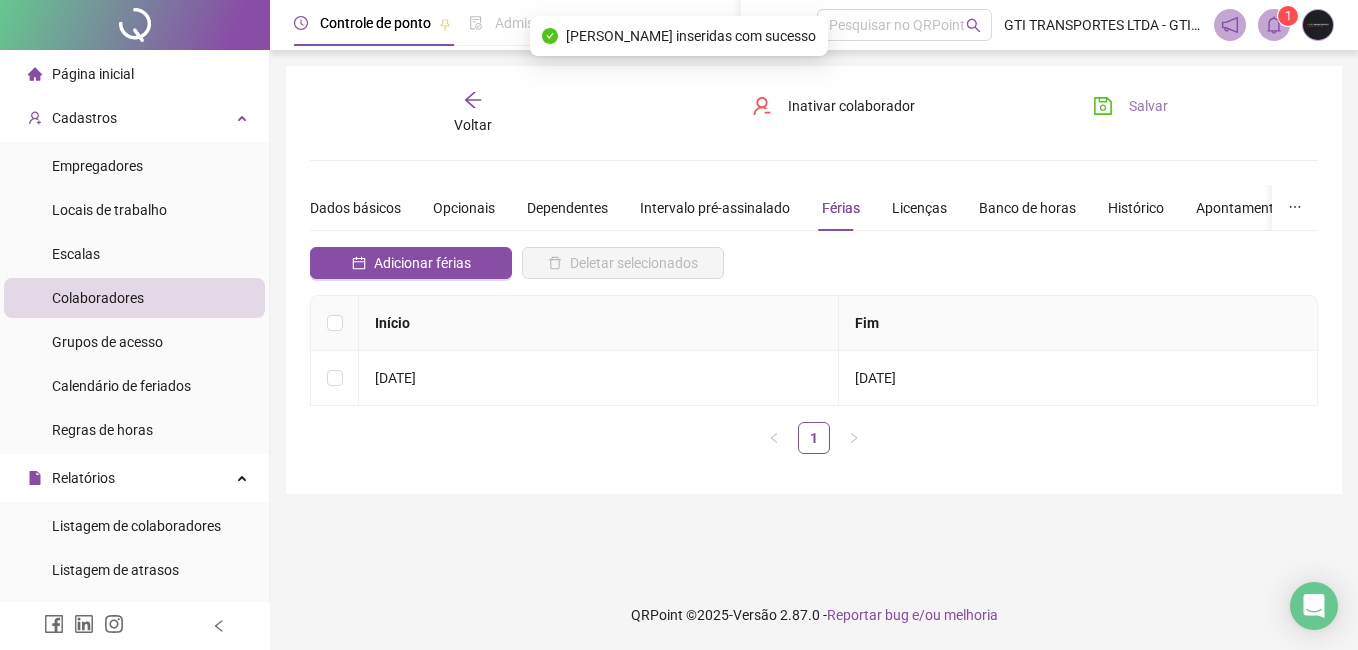 click on "Salvar" at bounding box center [1148, 106] 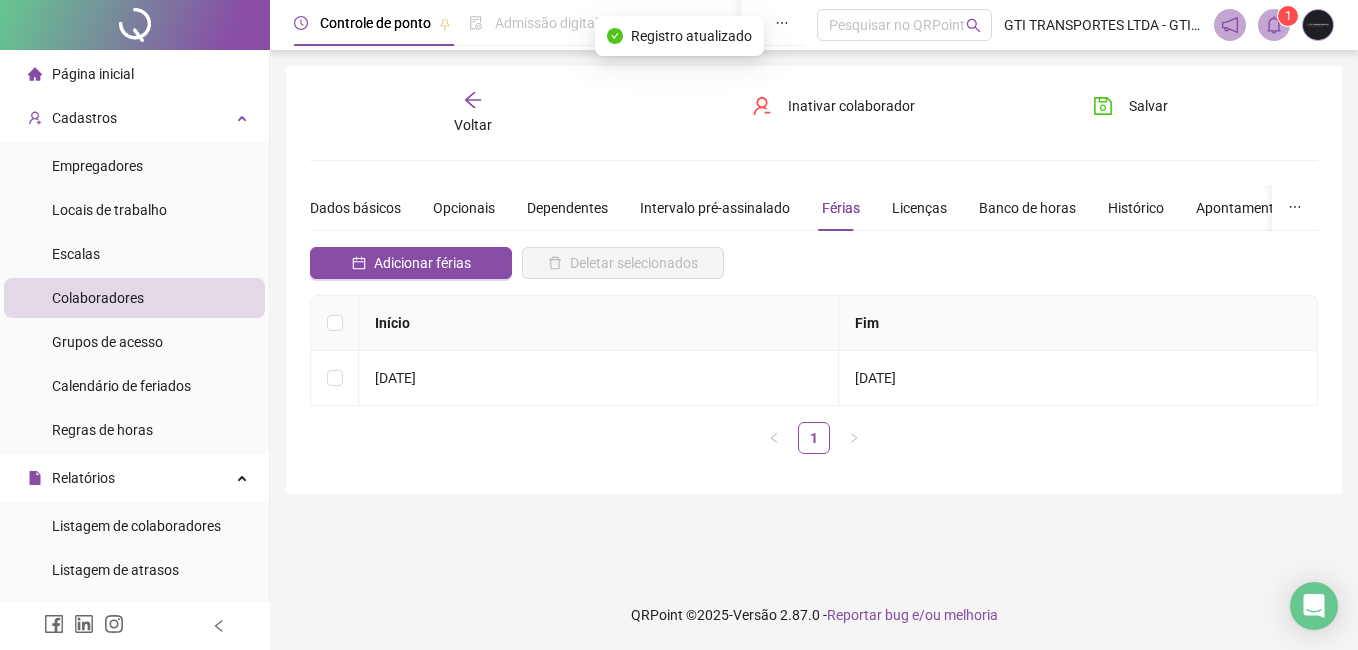 click on "Colaboradores" at bounding box center (134, 298) 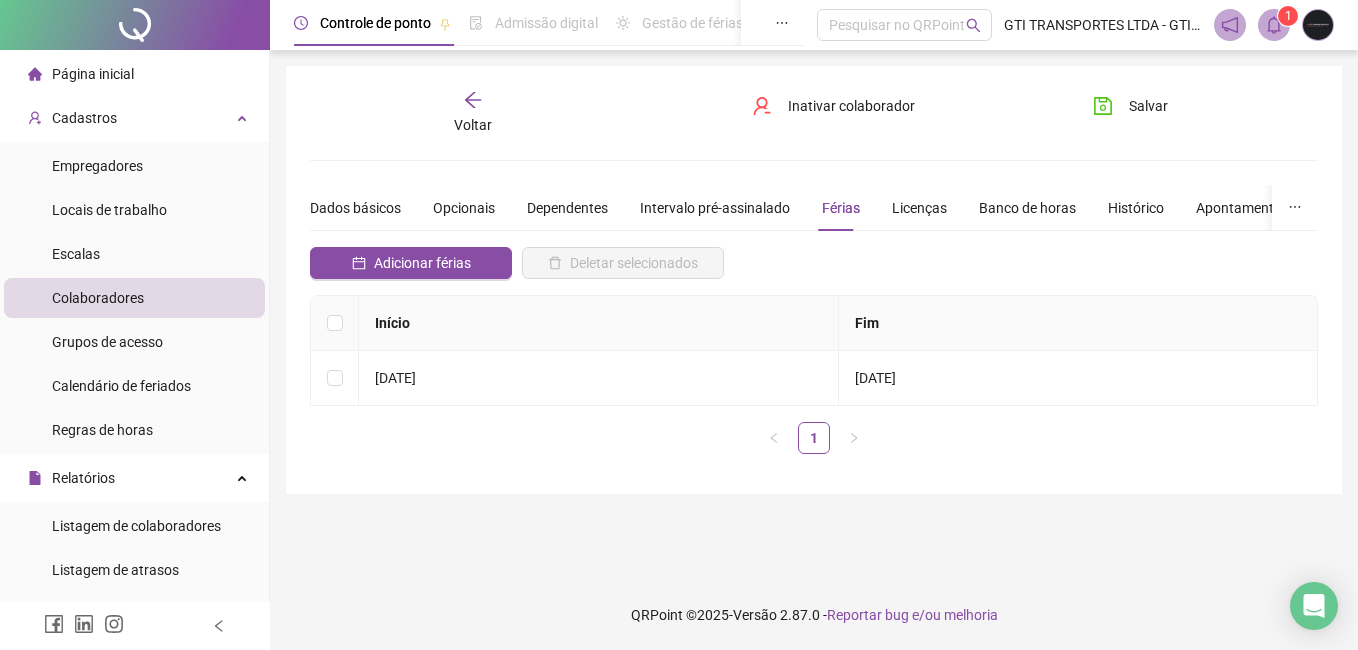 click 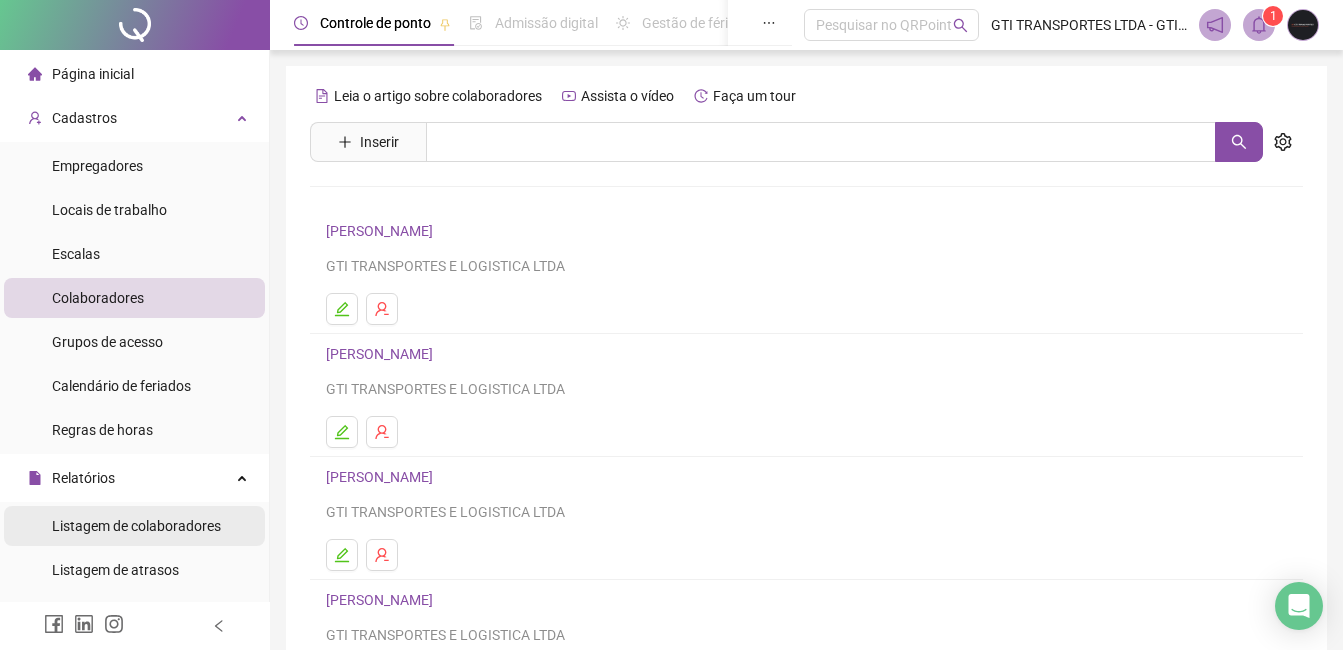 click on "Listagem de colaboradores" at bounding box center (136, 526) 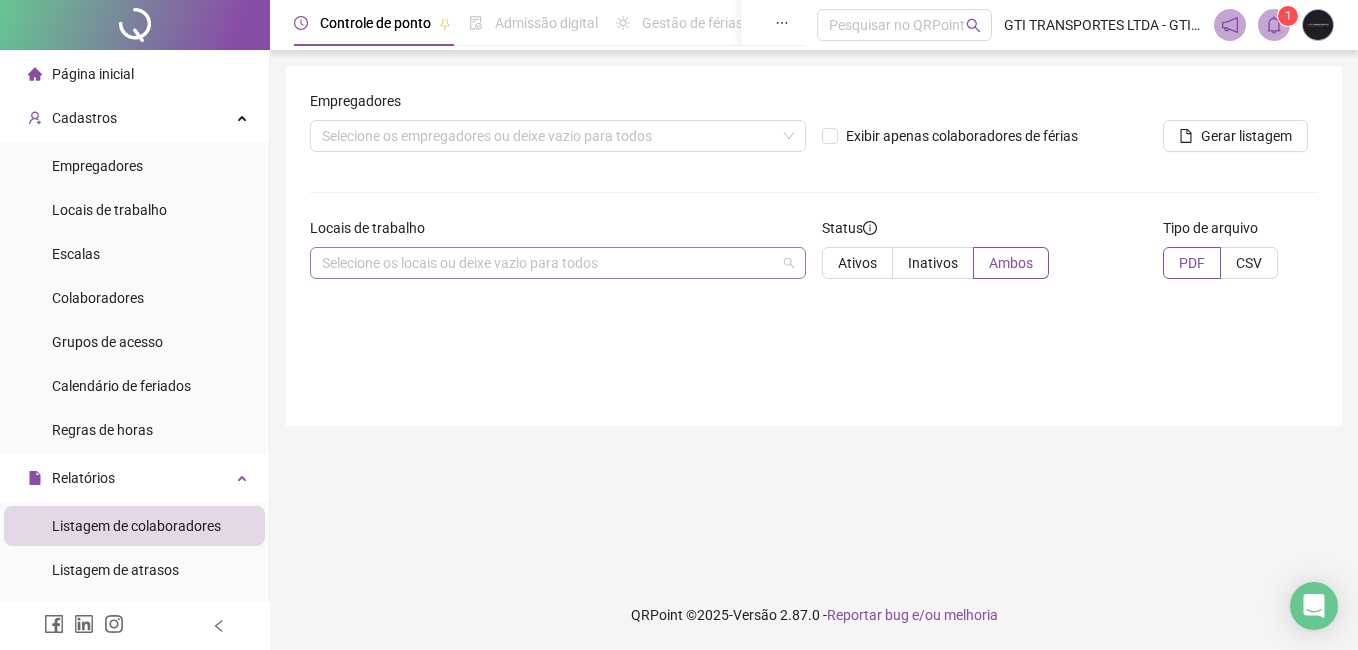 click at bounding box center [547, 263] 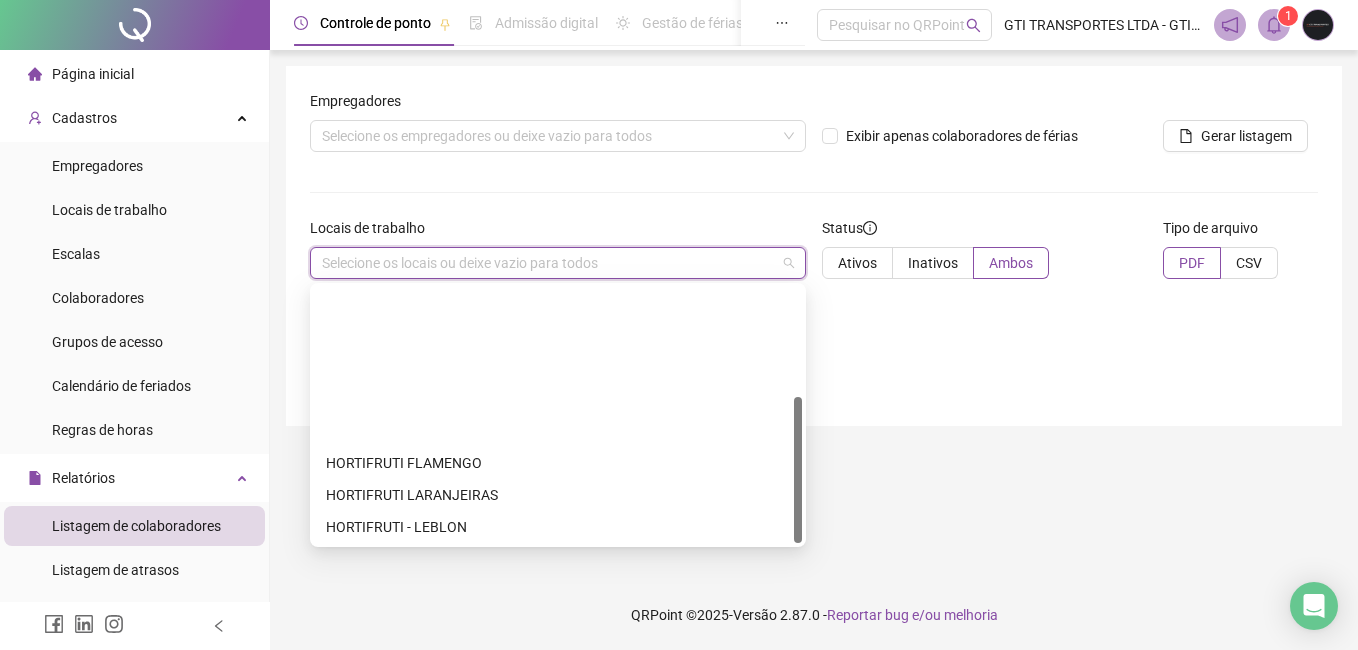scroll, scrollTop: 192, scrollLeft: 0, axis: vertical 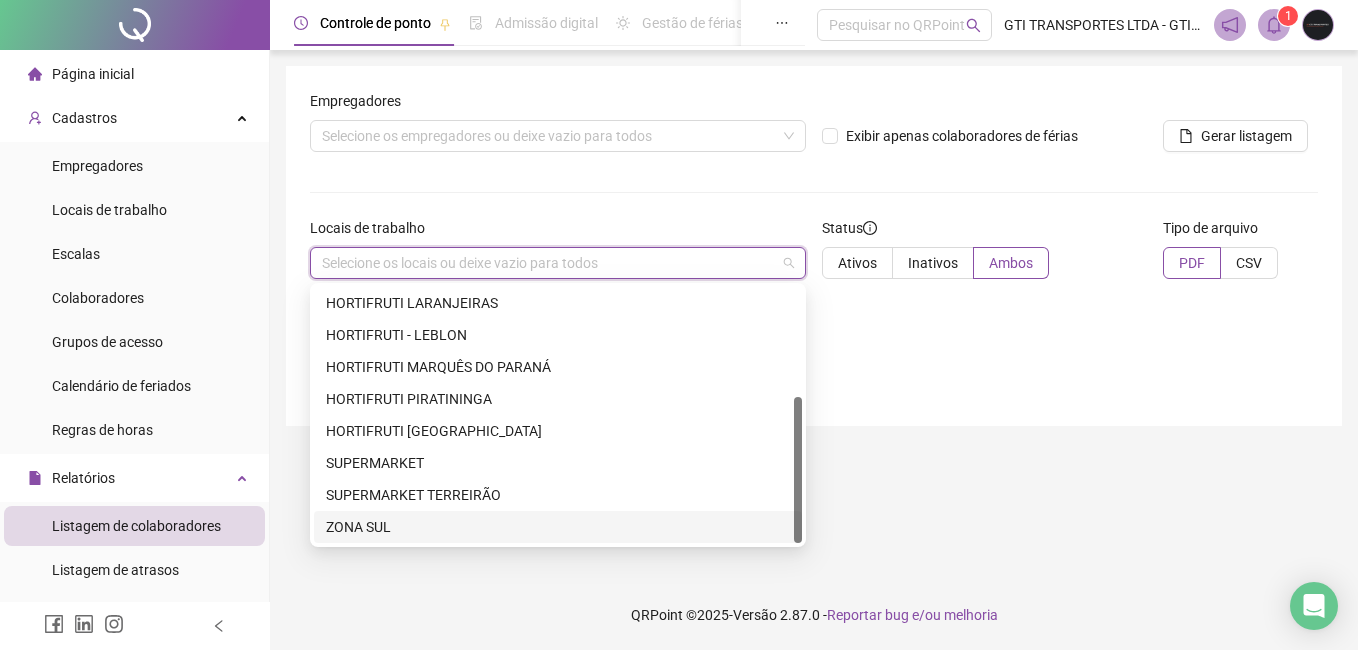 click on "ZONA SUL" at bounding box center [558, 527] 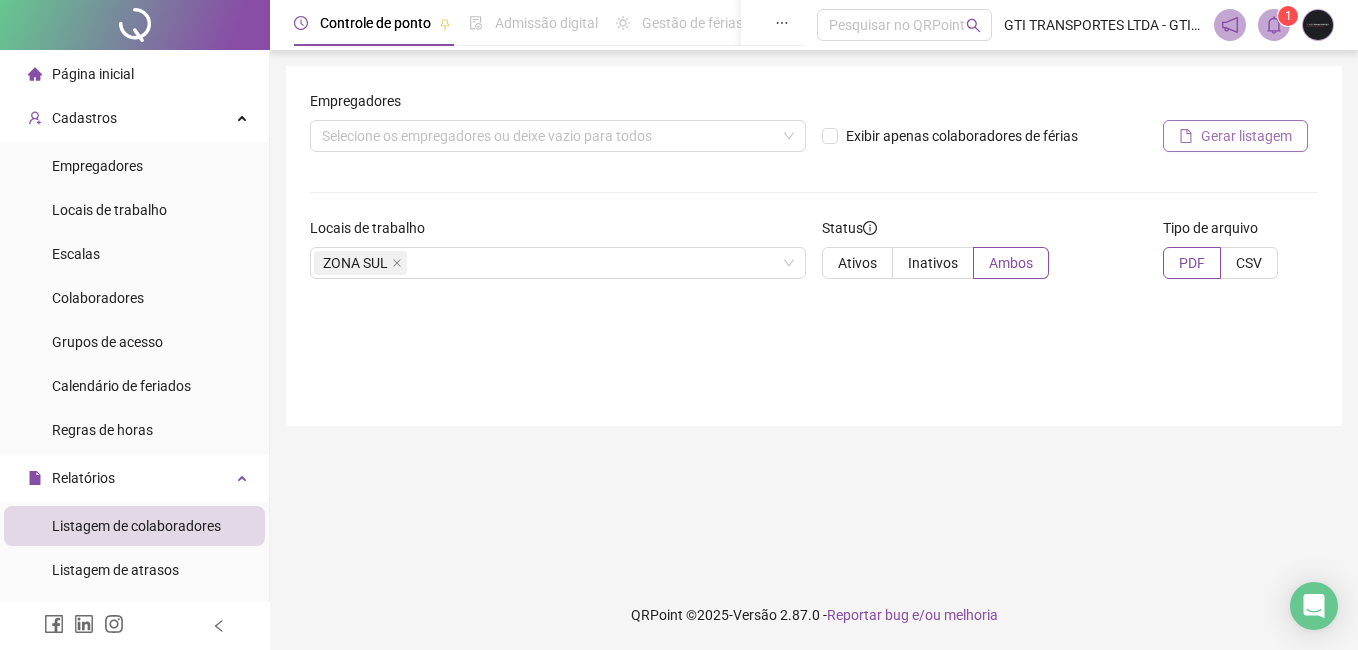 click on "Gerar listagem" at bounding box center (1235, 136) 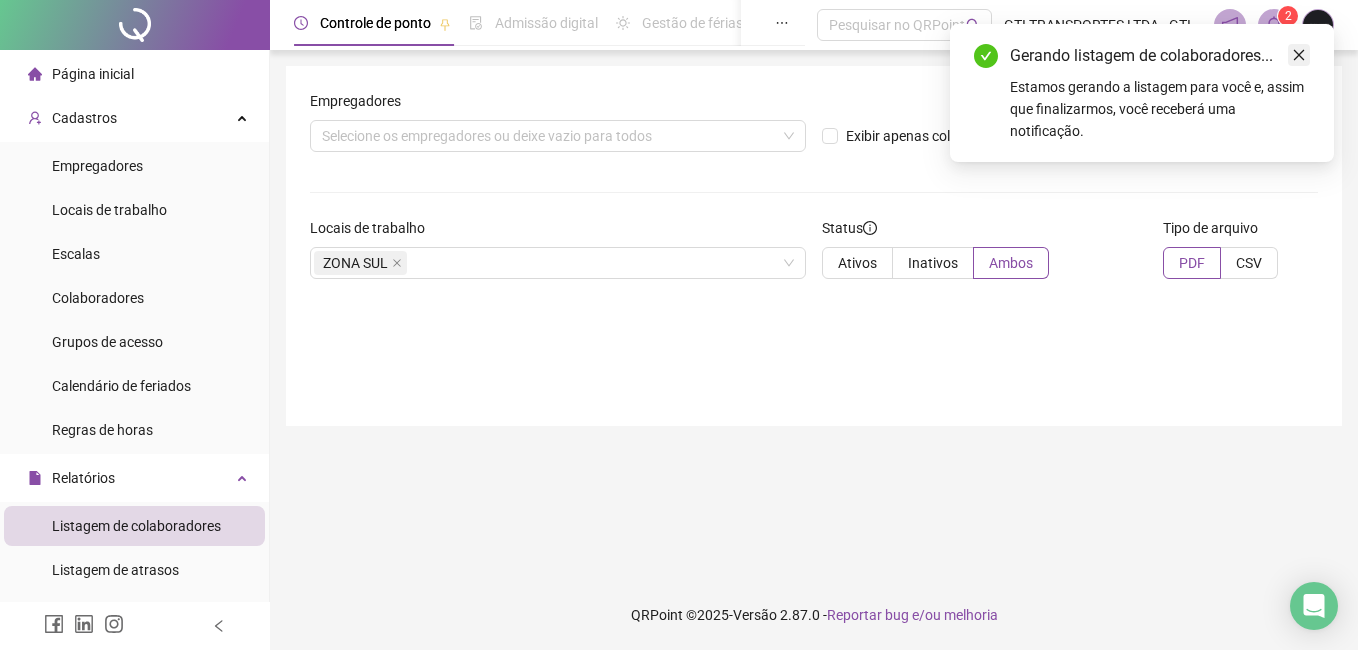 click at bounding box center (1299, 55) 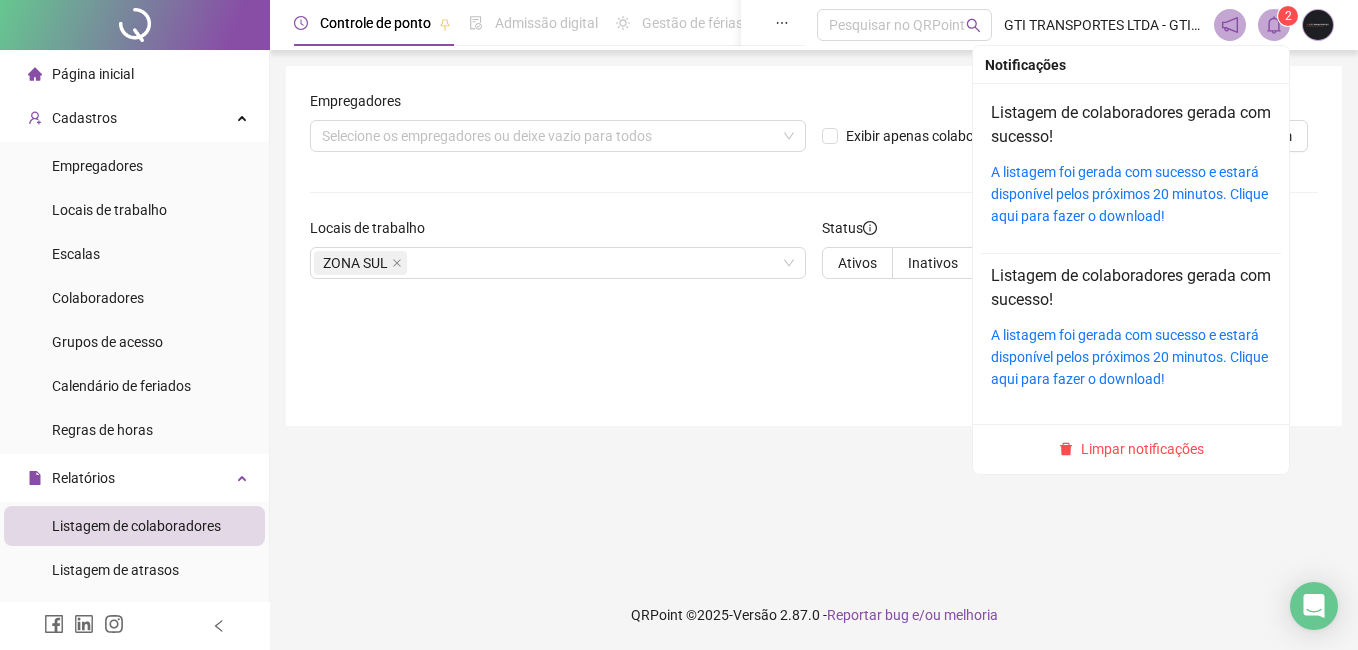 click on "2" at bounding box center (1288, 16) 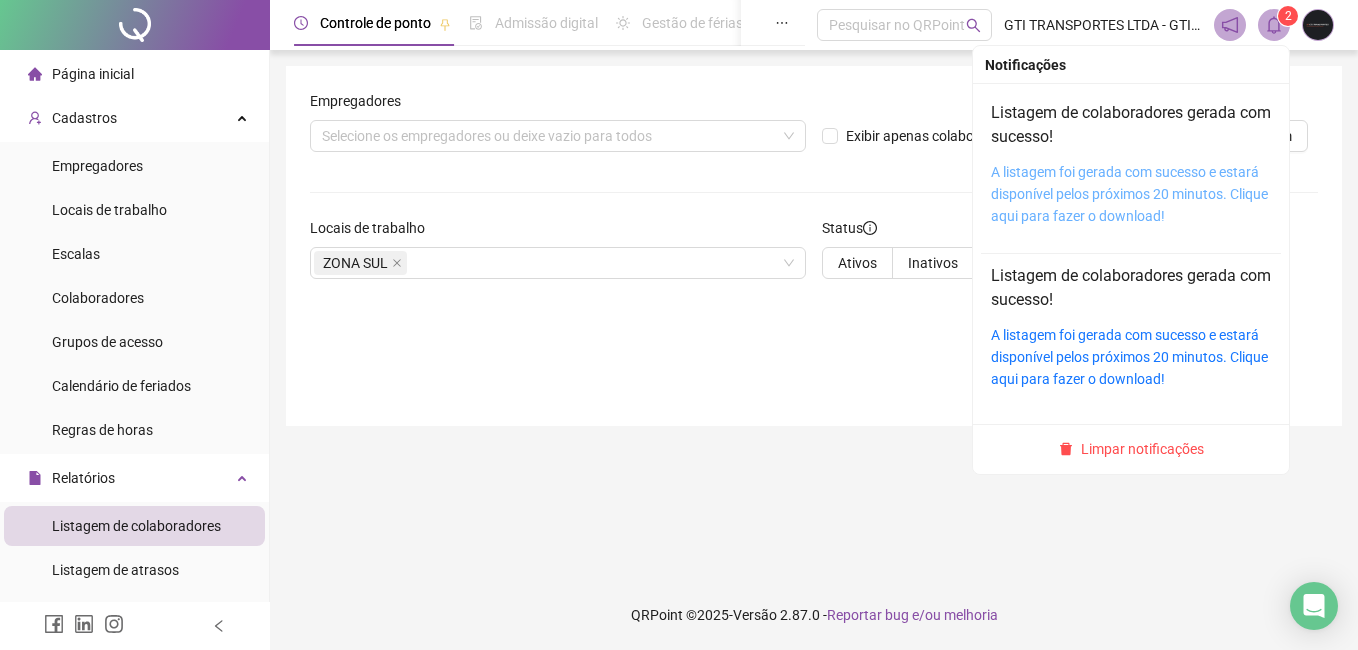 click on "A listagem foi gerada com sucesso e estará disponível pelos próximos 20 minutos.
Clique aqui para fazer o download!" at bounding box center [1129, 194] 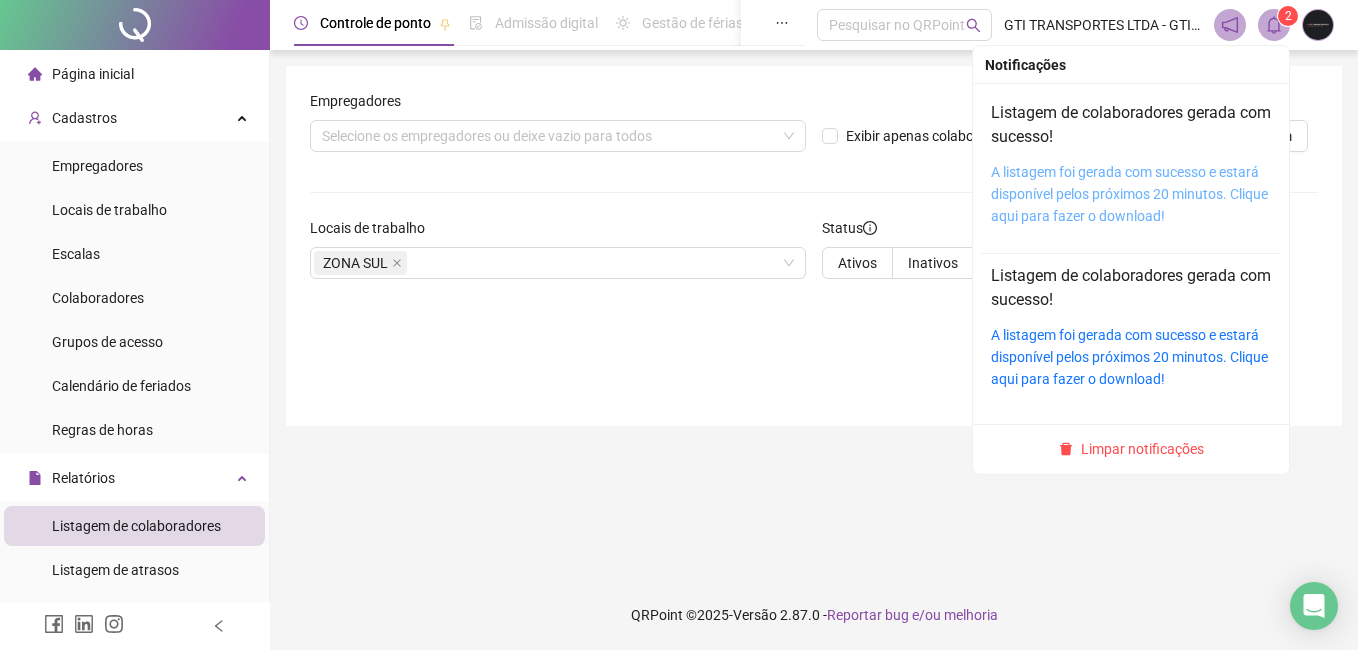 click on "A listagem foi gerada com sucesso e estará disponível pelos próximos 20 minutos.
Clique aqui para fazer o download!" at bounding box center (1129, 194) 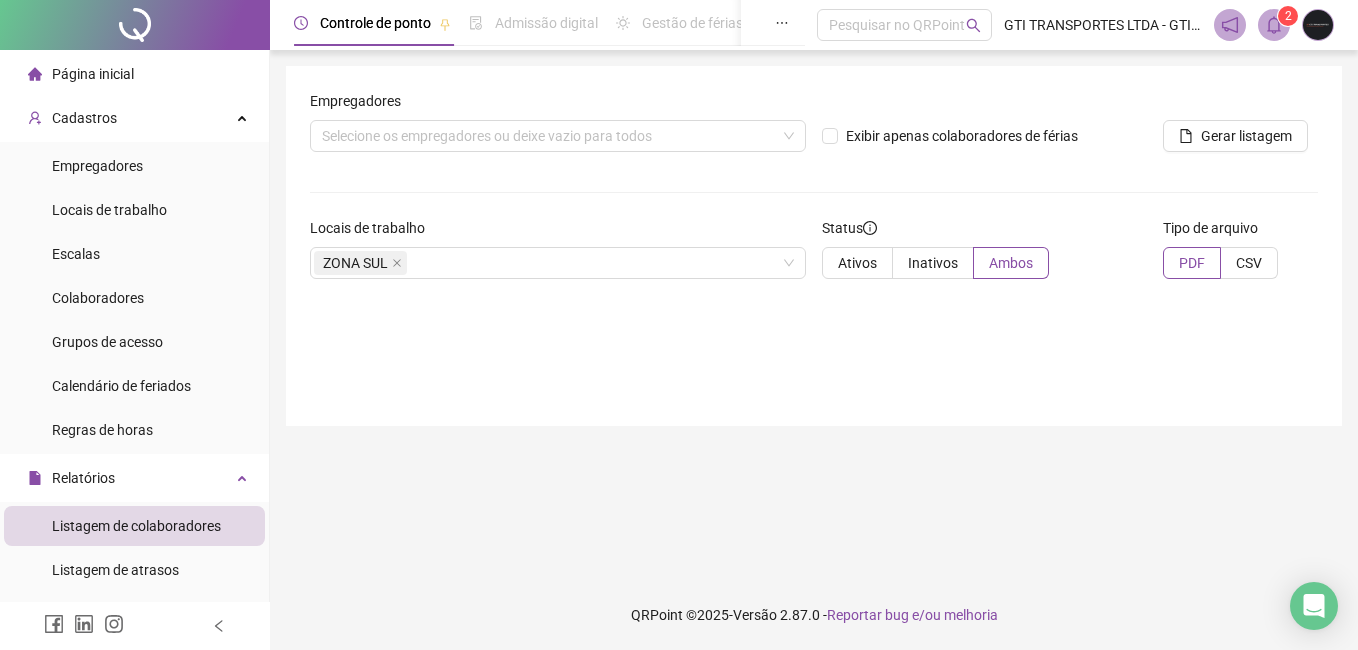 click at bounding box center (1230, 25) 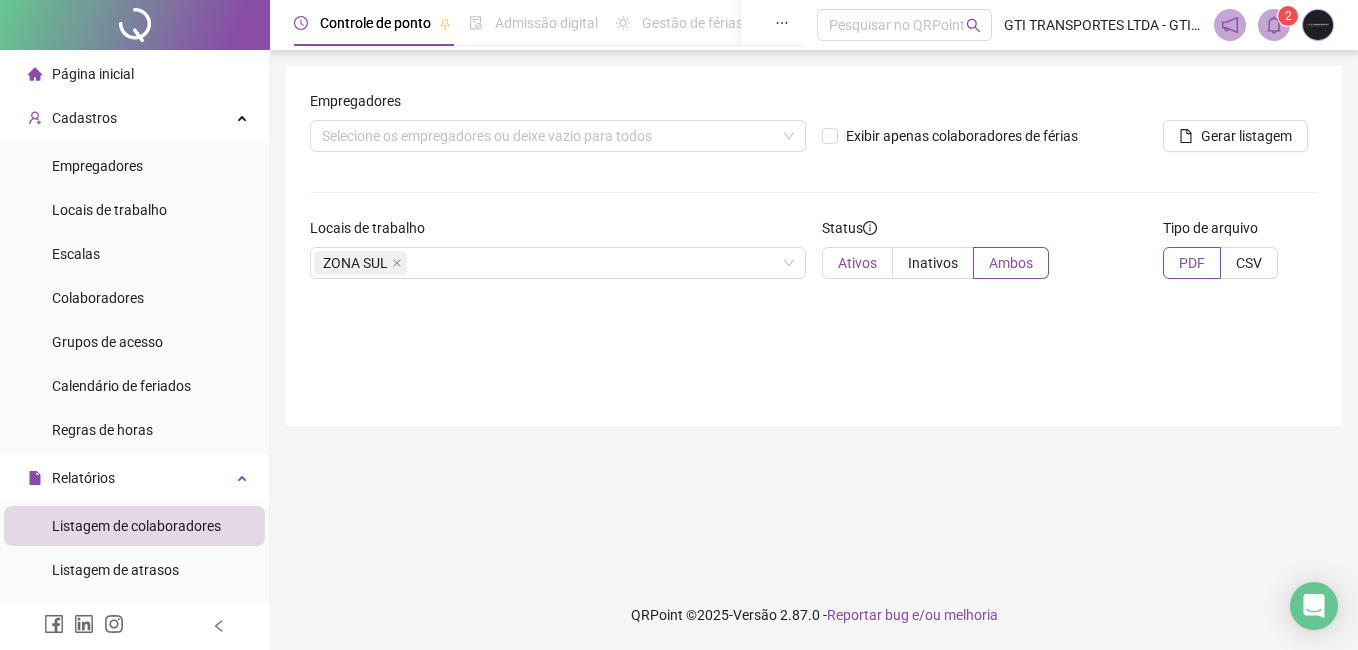 click on "Ativos" at bounding box center (857, 263) 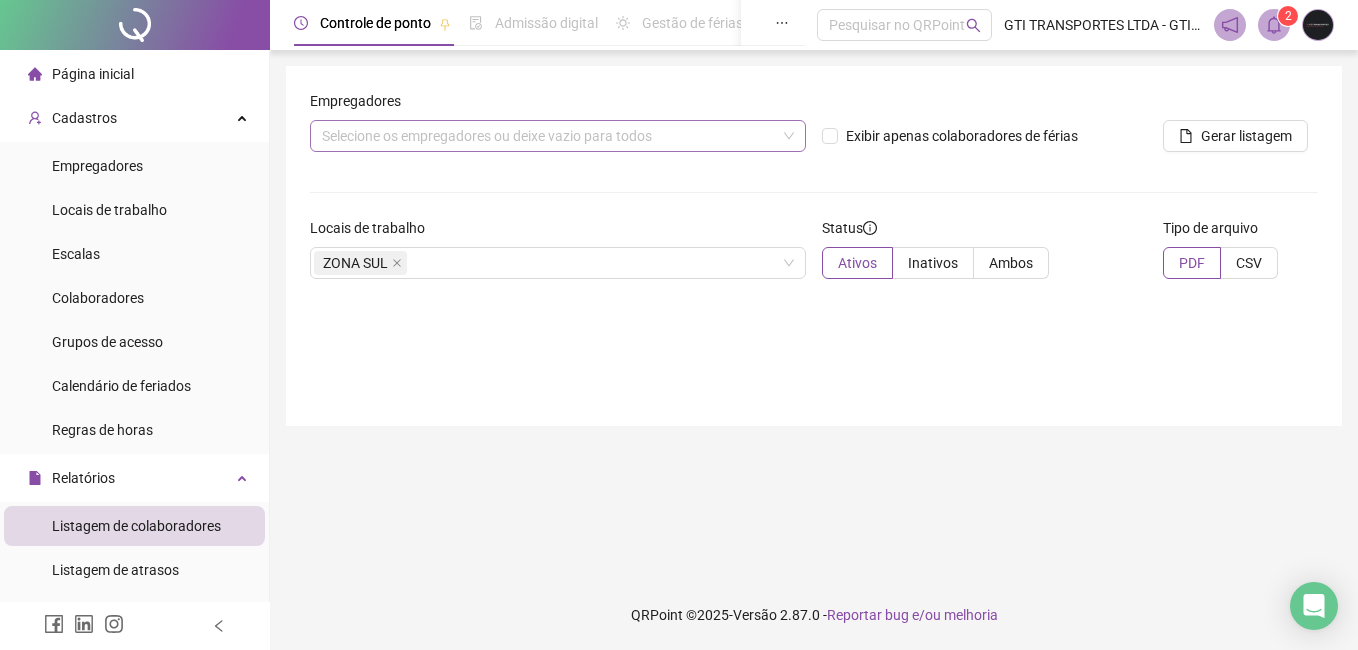 click at bounding box center [547, 136] 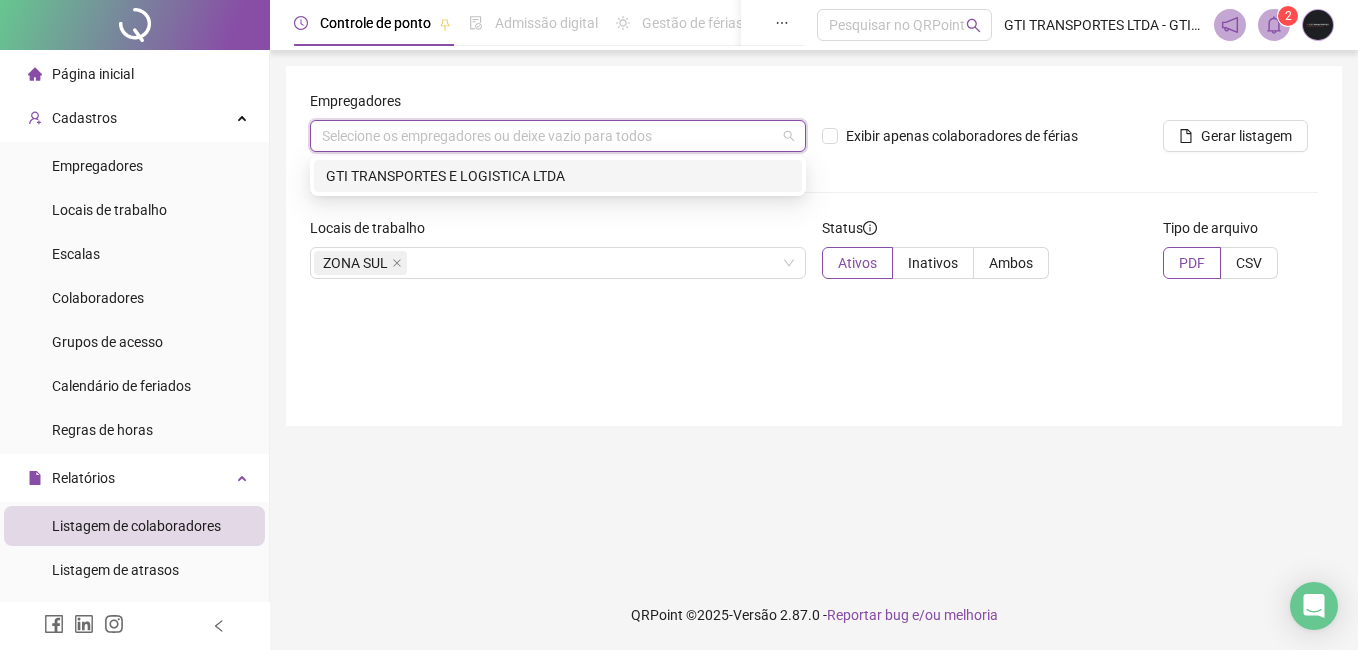 click on "GTI TRANSPORTES E LOGISTICA LTDA" at bounding box center [558, 176] 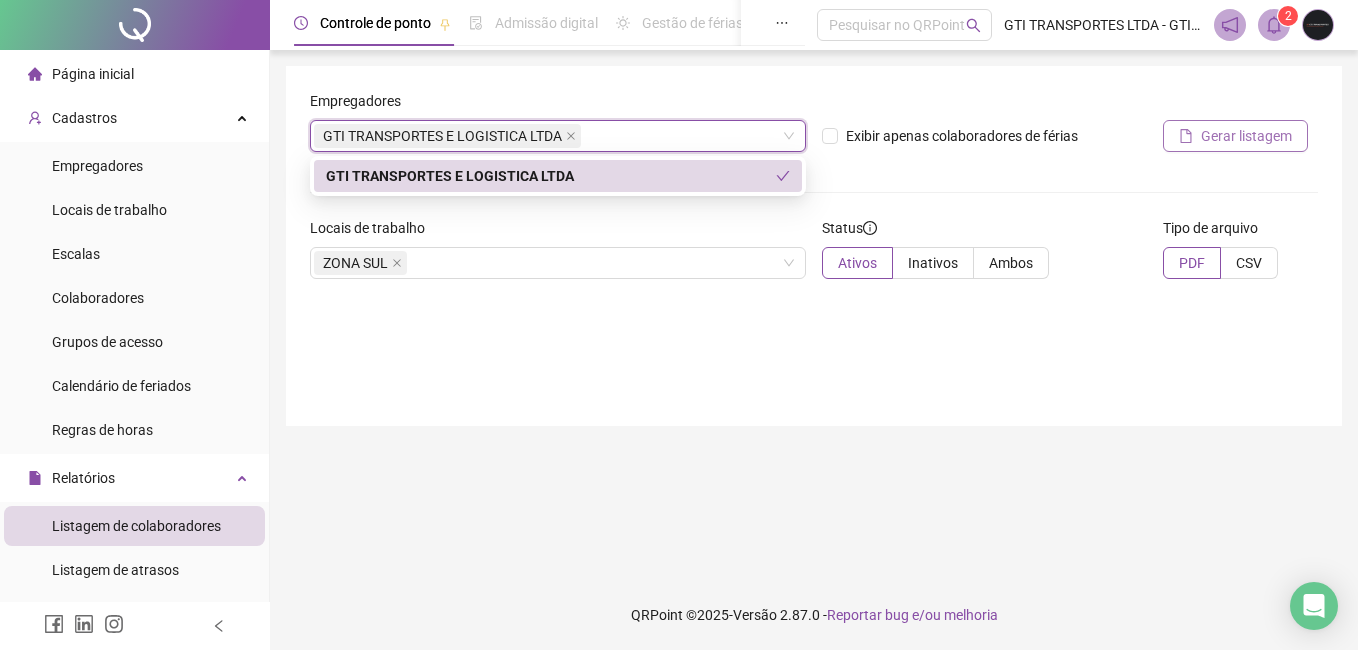 click on "Gerar listagem" at bounding box center (1246, 136) 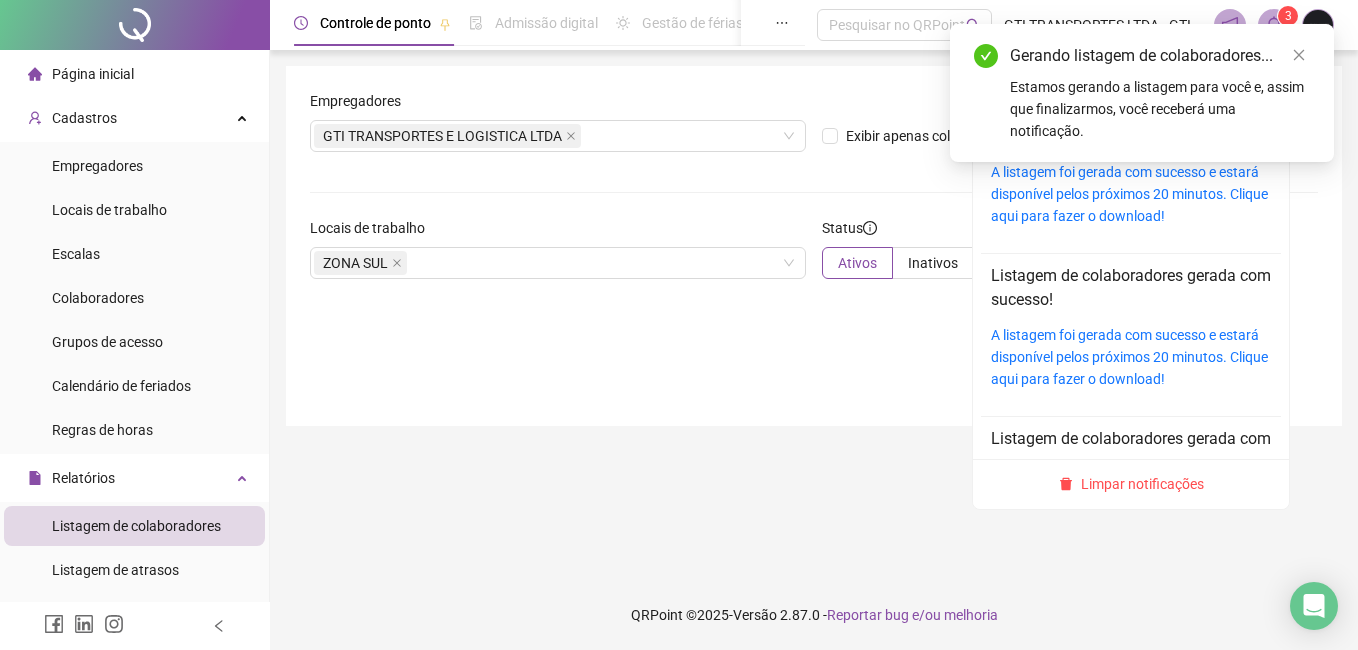 click at bounding box center [1274, 25] 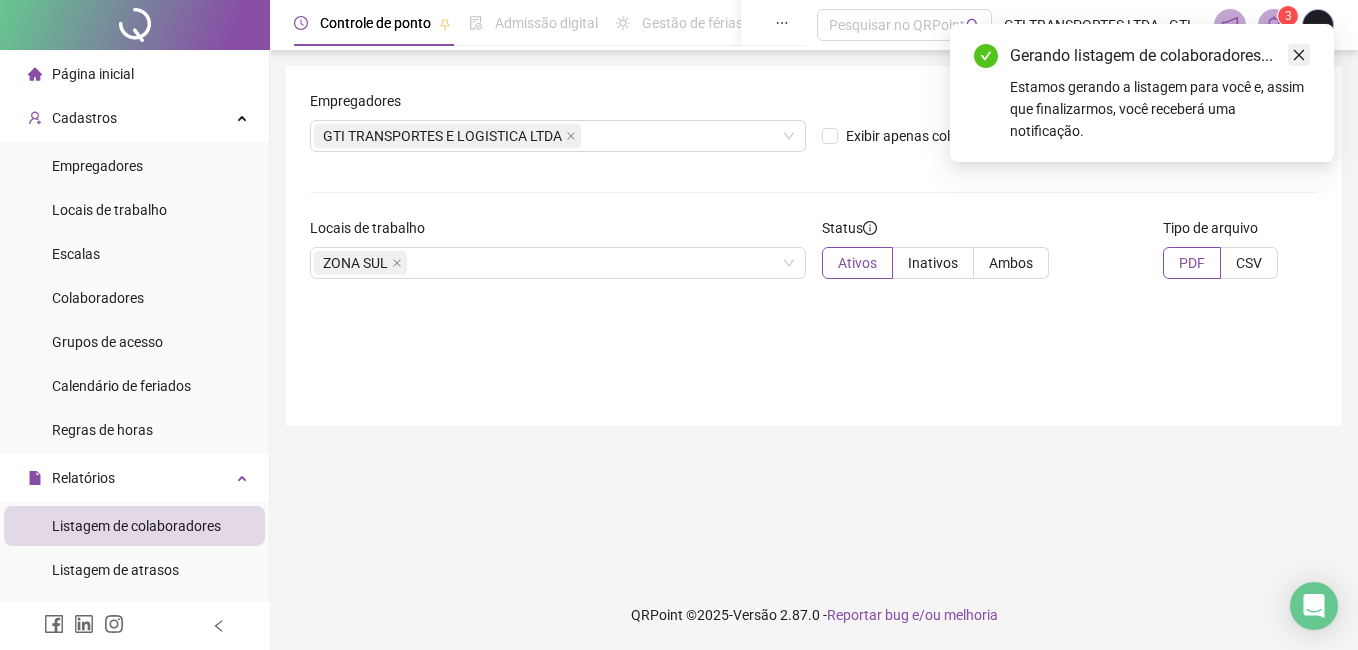 click 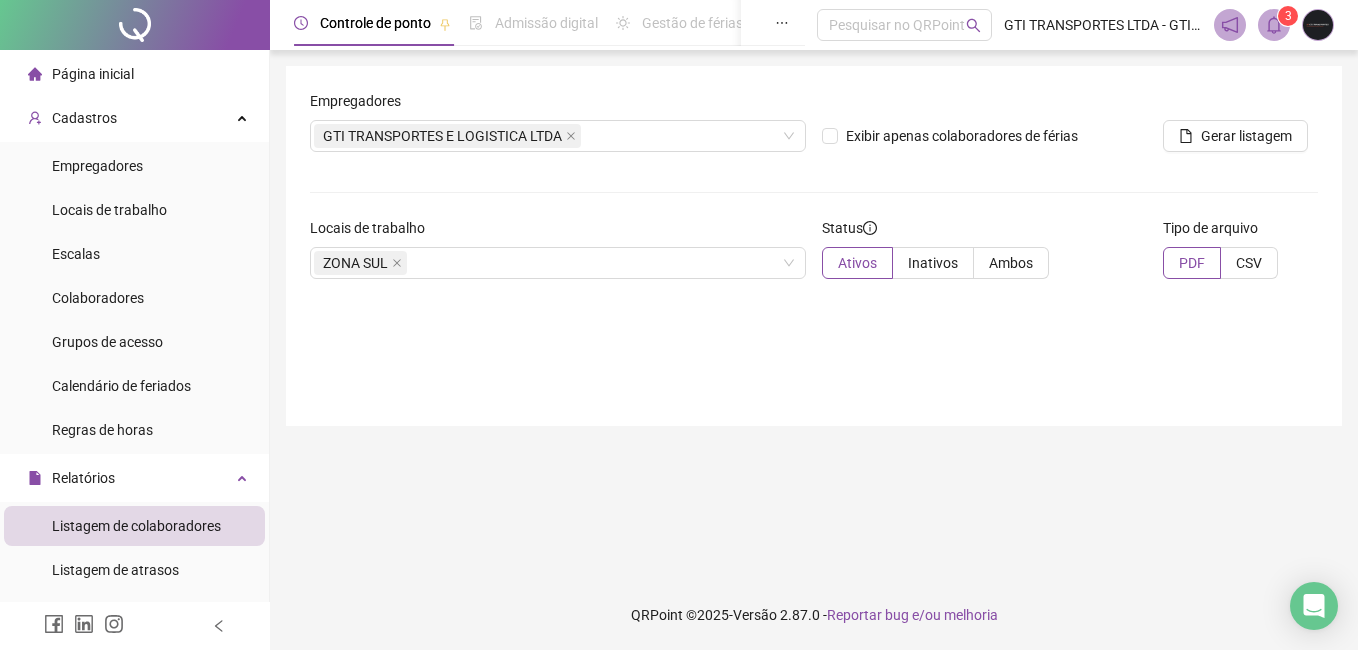 click at bounding box center (1274, 25) 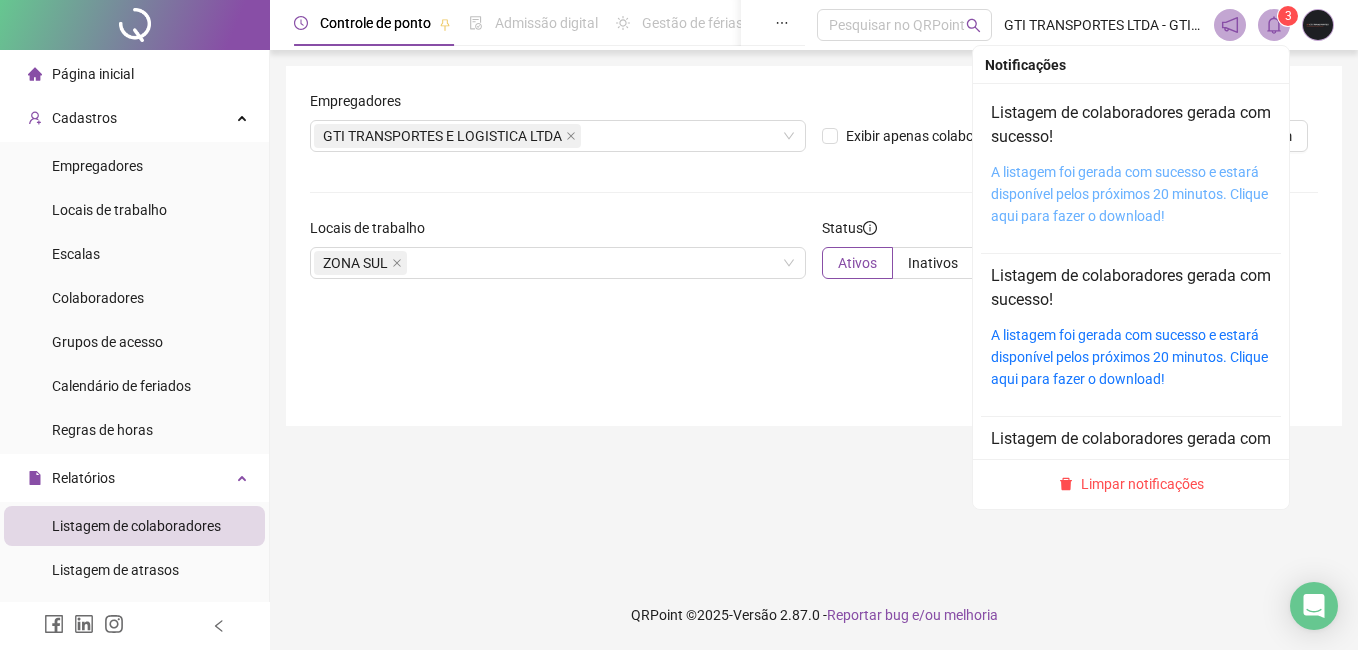 click on "A listagem foi gerada com sucesso e estará disponível pelos próximos 20 minutos.
Clique aqui para fazer o download!" at bounding box center (1129, 194) 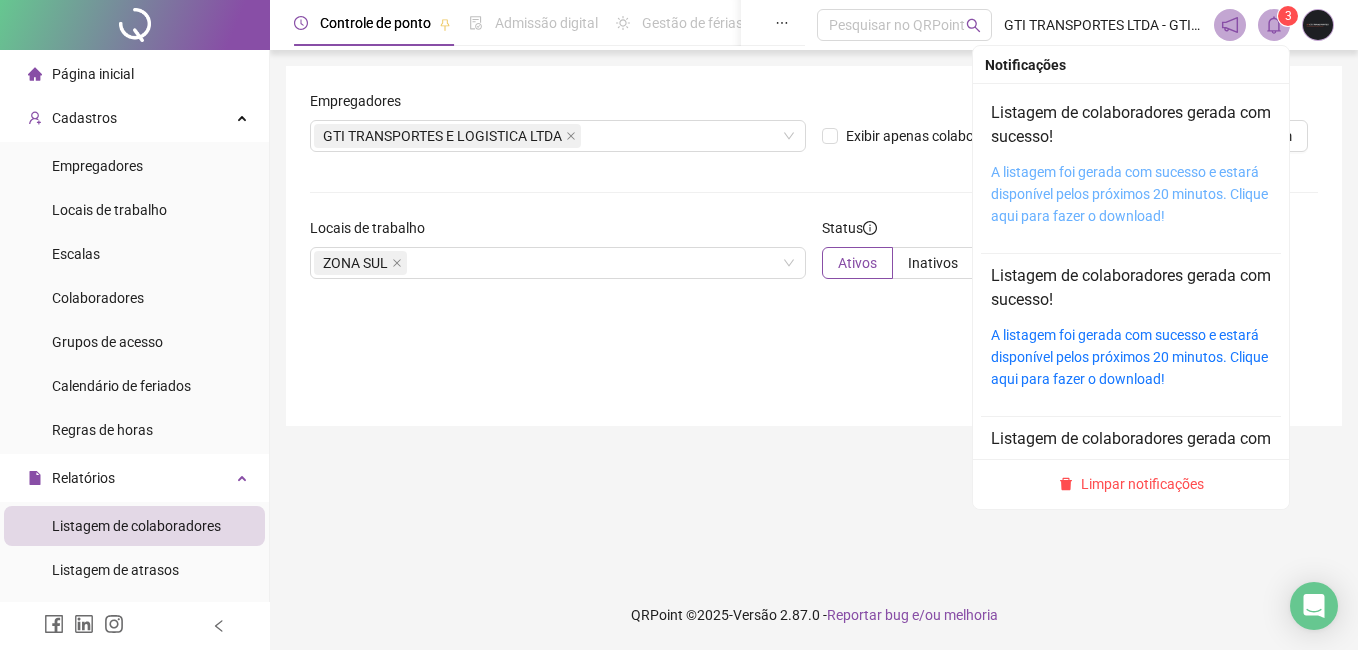 click on "A listagem foi gerada com sucesso e estará disponível pelos próximos 20 minutos.
Clique aqui para fazer o download!" at bounding box center (1129, 194) 